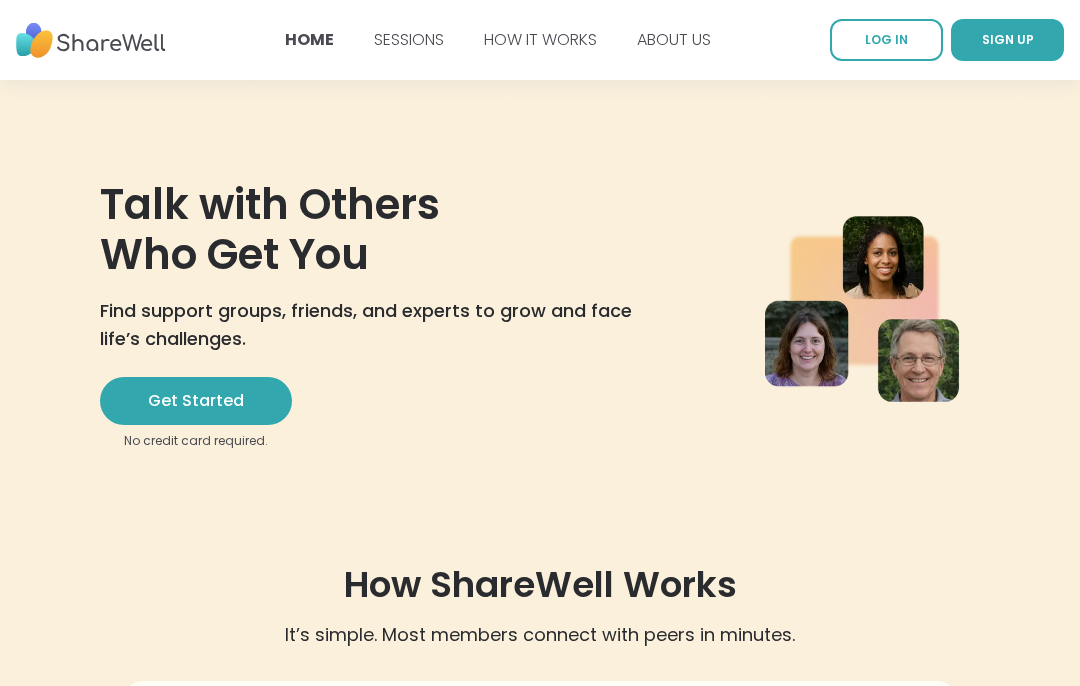 scroll, scrollTop: 0, scrollLeft: 0, axis: both 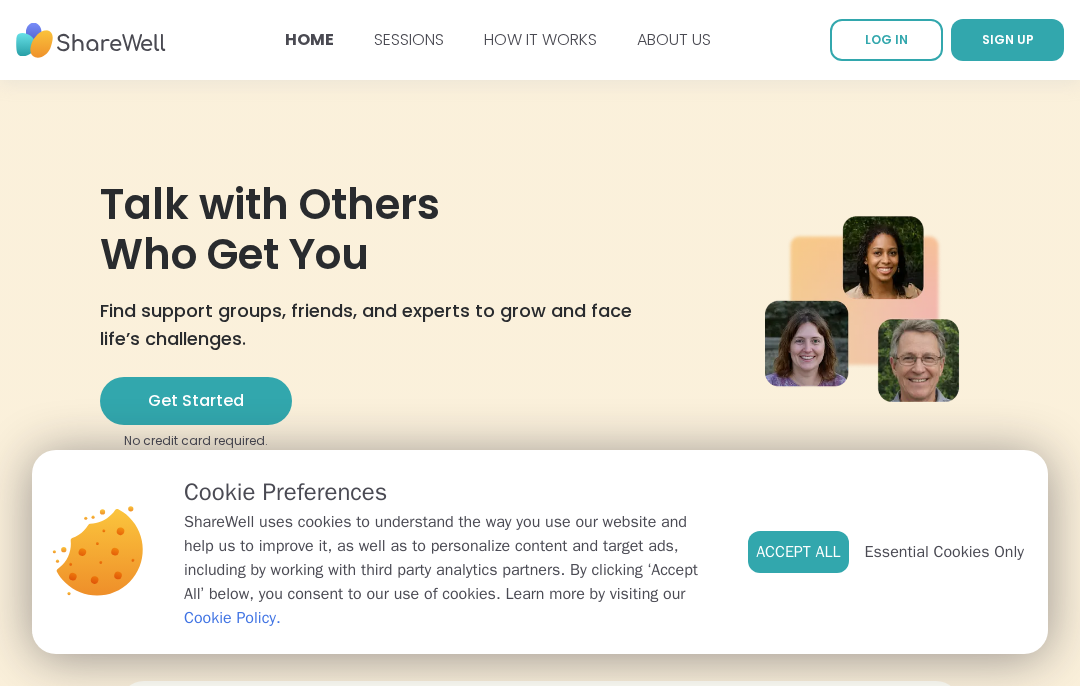 click on "LOG IN" at bounding box center [886, 39] 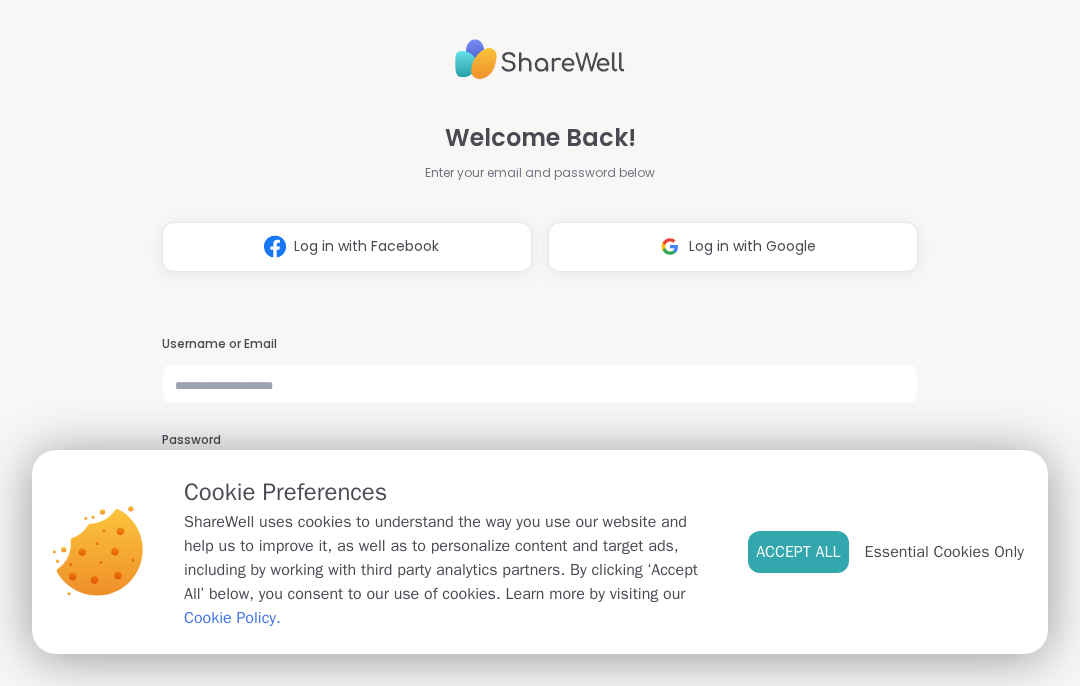click on "Accept All" at bounding box center [798, 552] 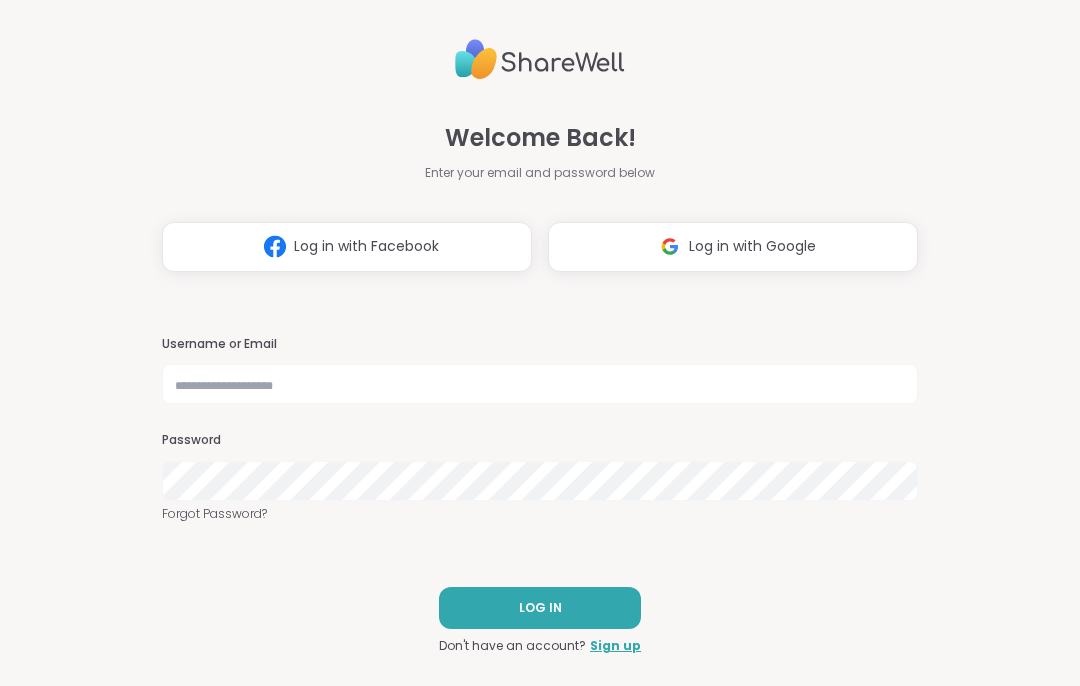 click on "Log in with Facebook" at bounding box center [366, 246] 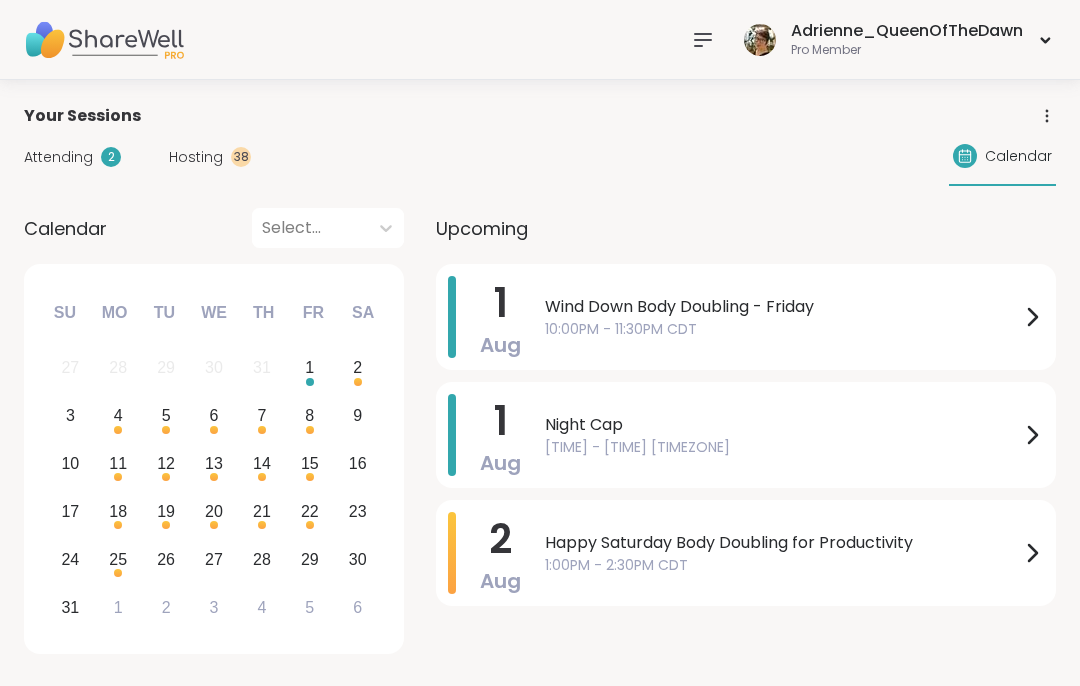click on "10:00PM - 11:30PM CDT" at bounding box center [782, 329] 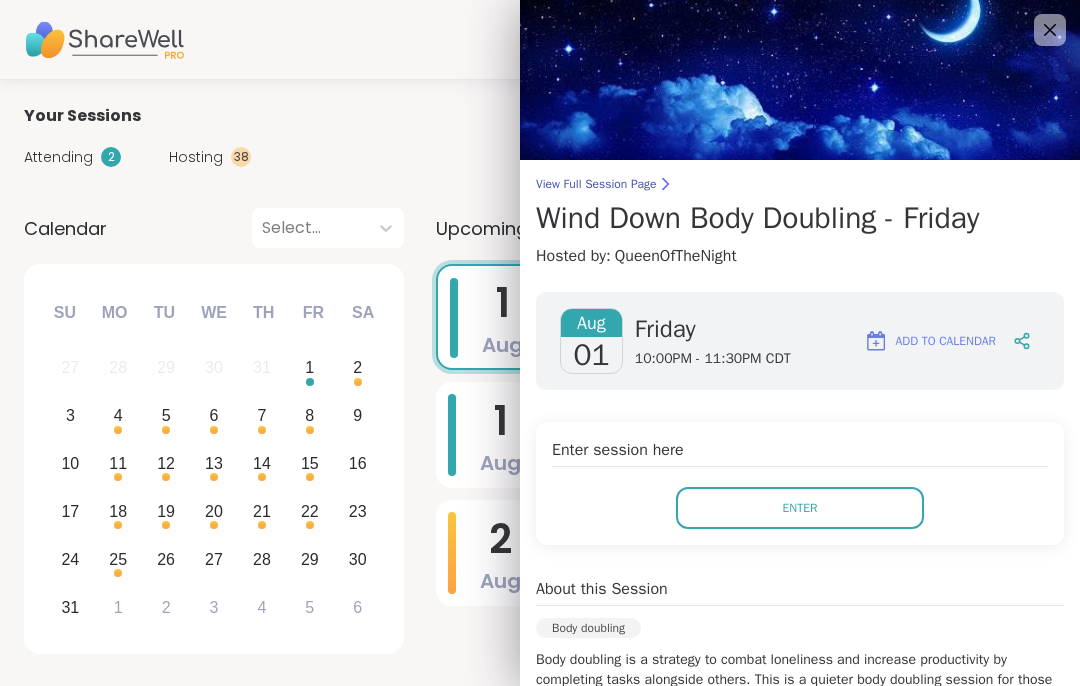 click on "Enter" at bounding box center (800, 508) 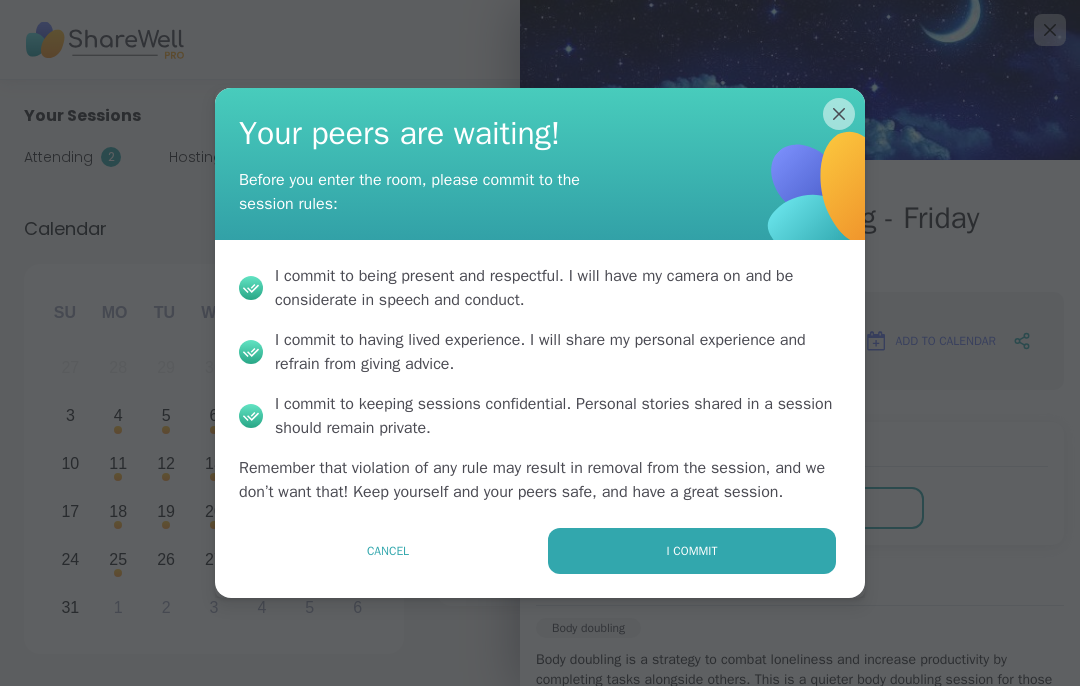 click on "I commit" at bounding box center [692, 551] 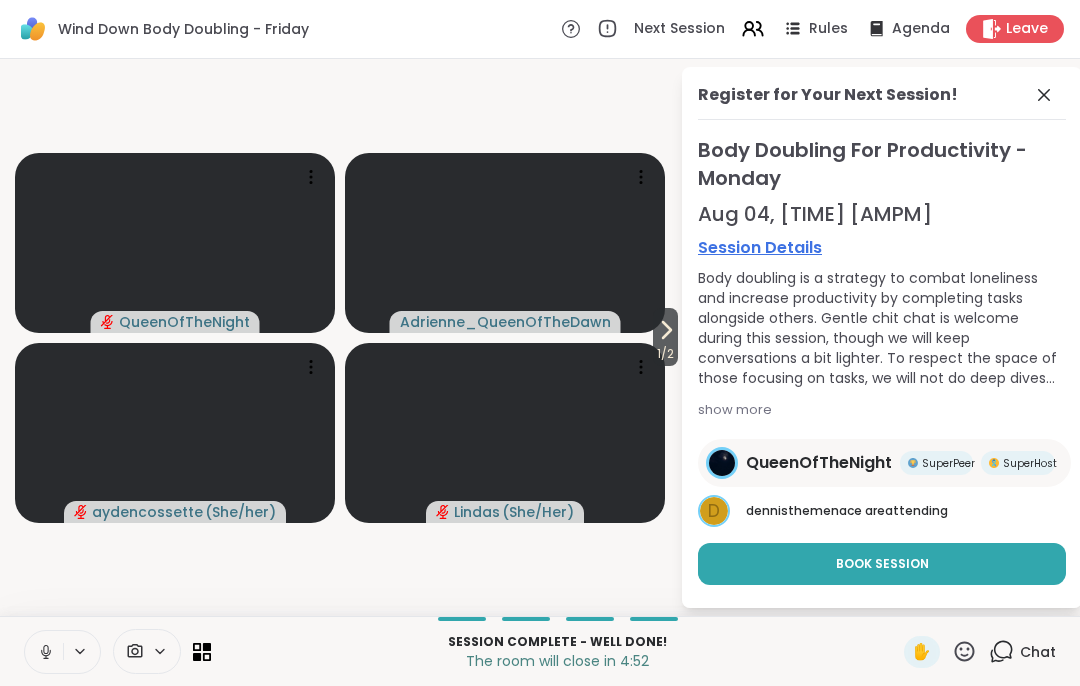 click 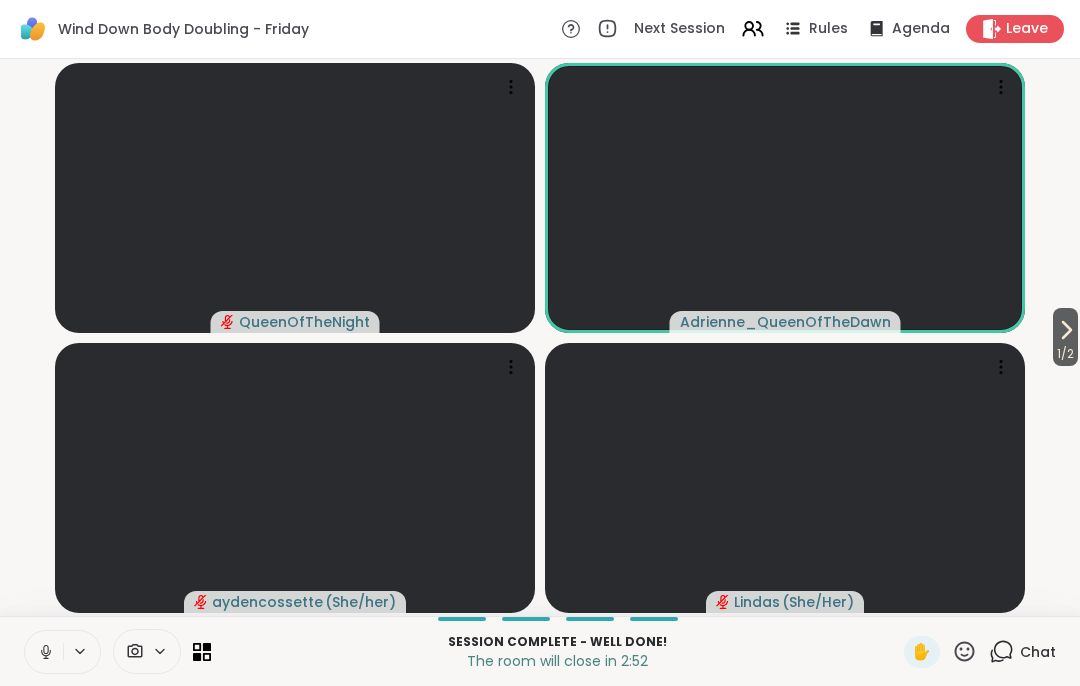 click on "Chat" at bounding box center (1038, 652) 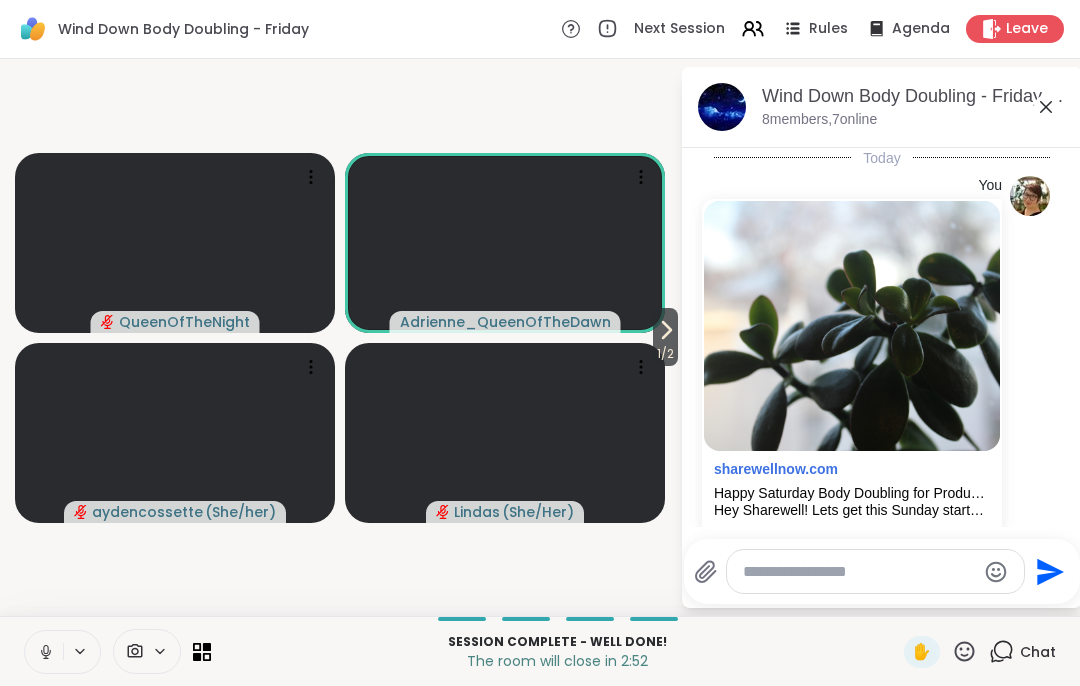 scroll, scrollTop: 1141, scrollLeft: 0, axis: vertical 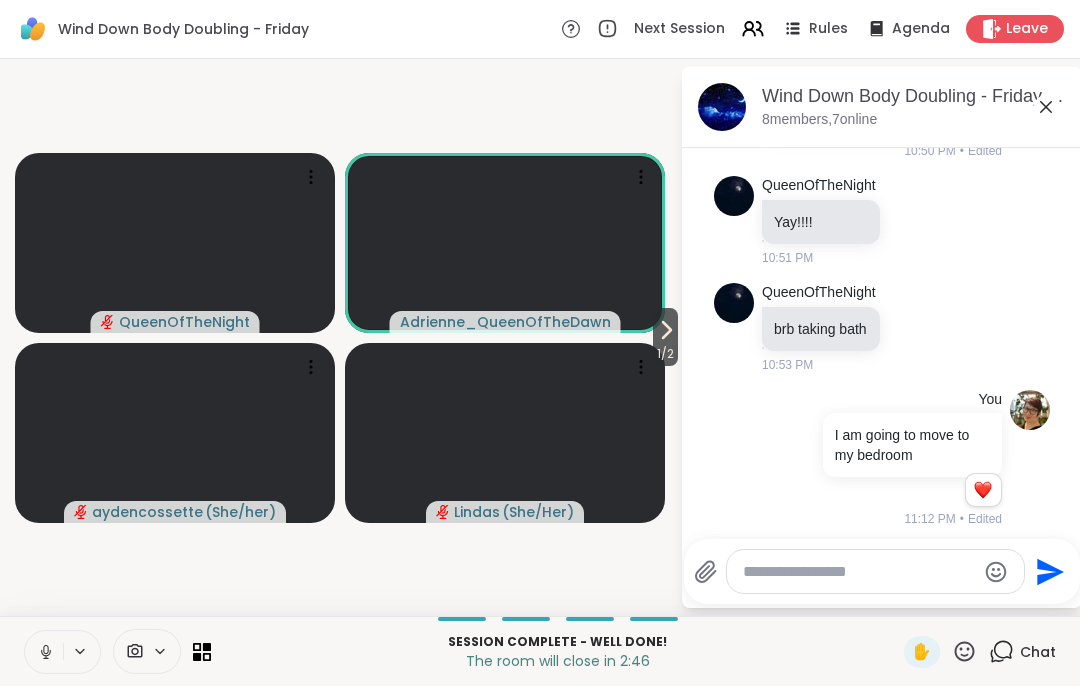 click on "Chat" at bounding box center (1038, 652) 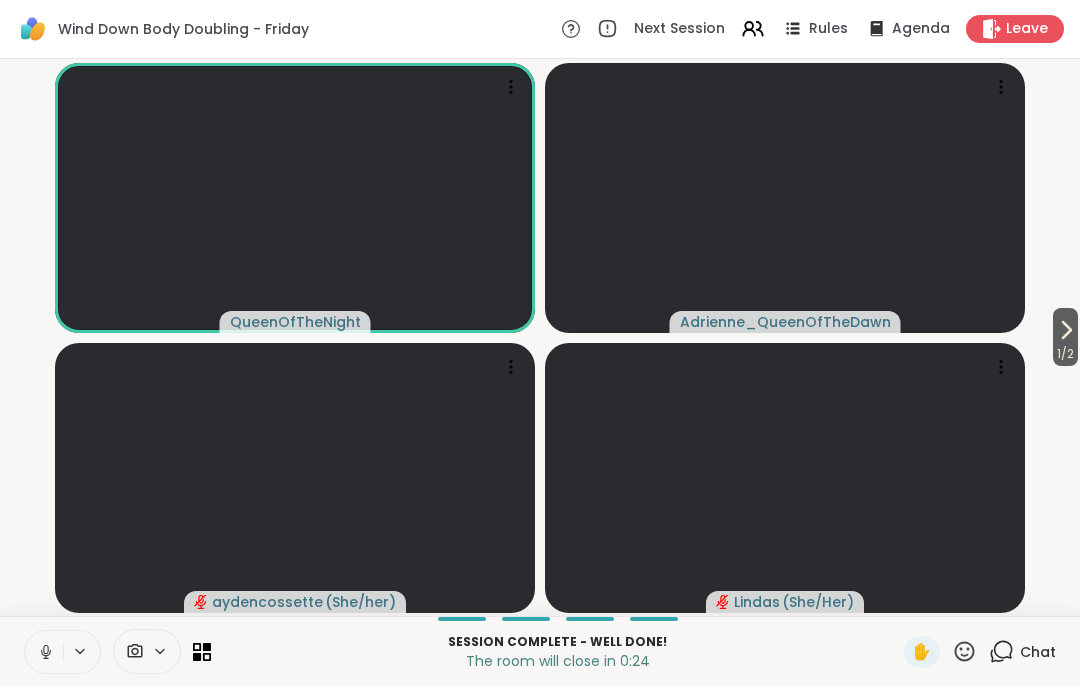click 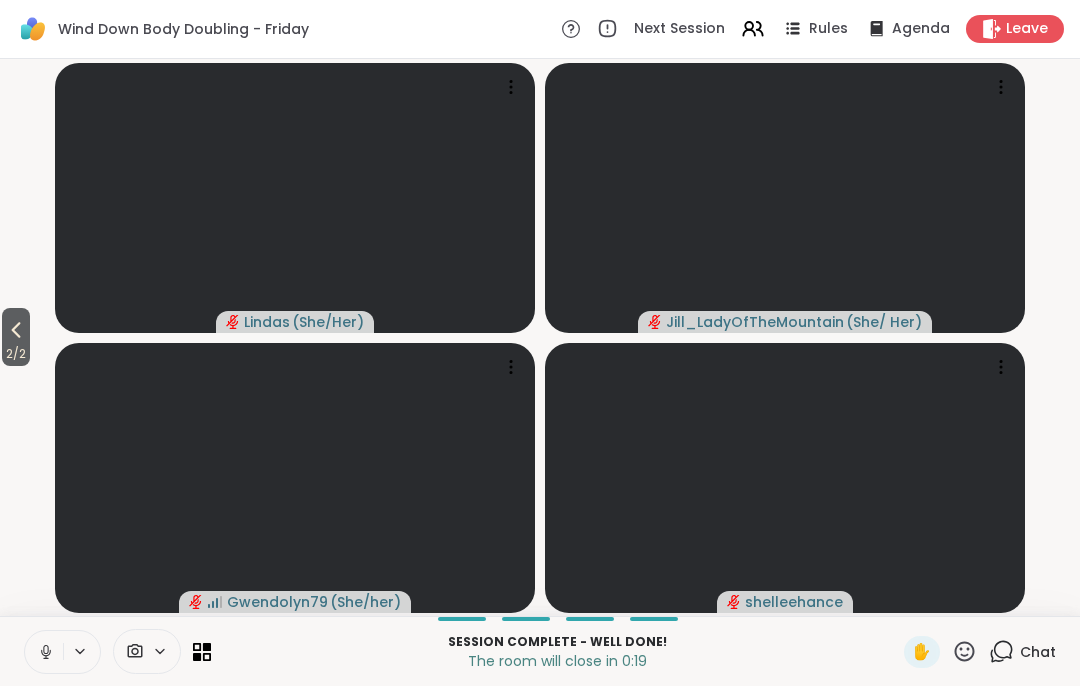 click on "2  /  2" at bounding box center [16, 354] 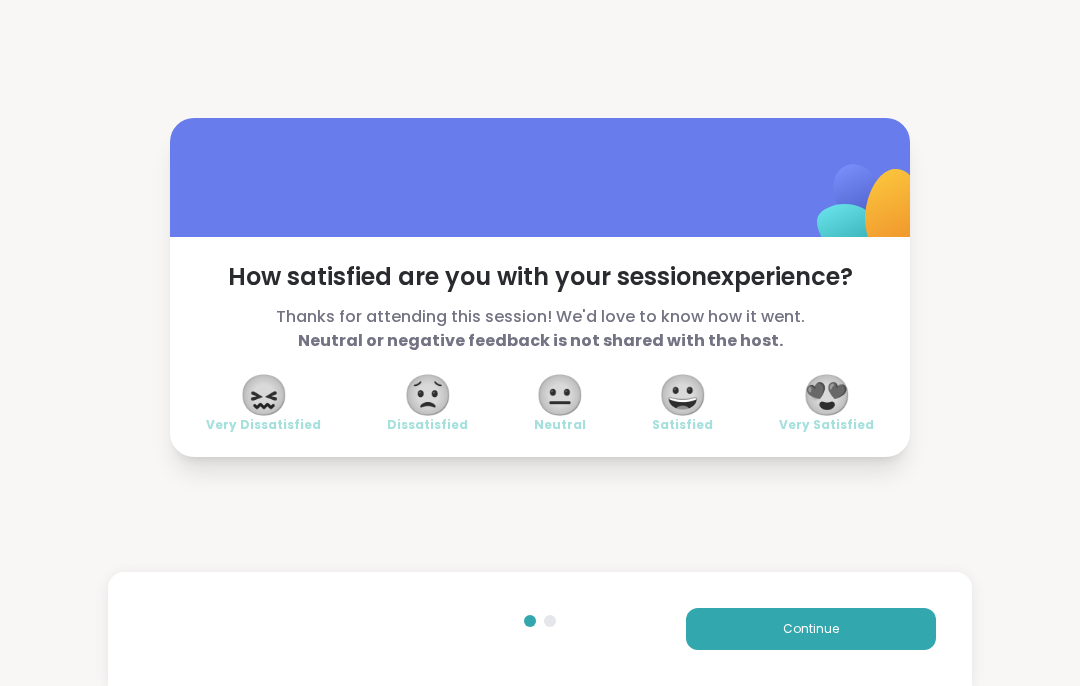 click on "Continue" at bounding box center [811, 629] 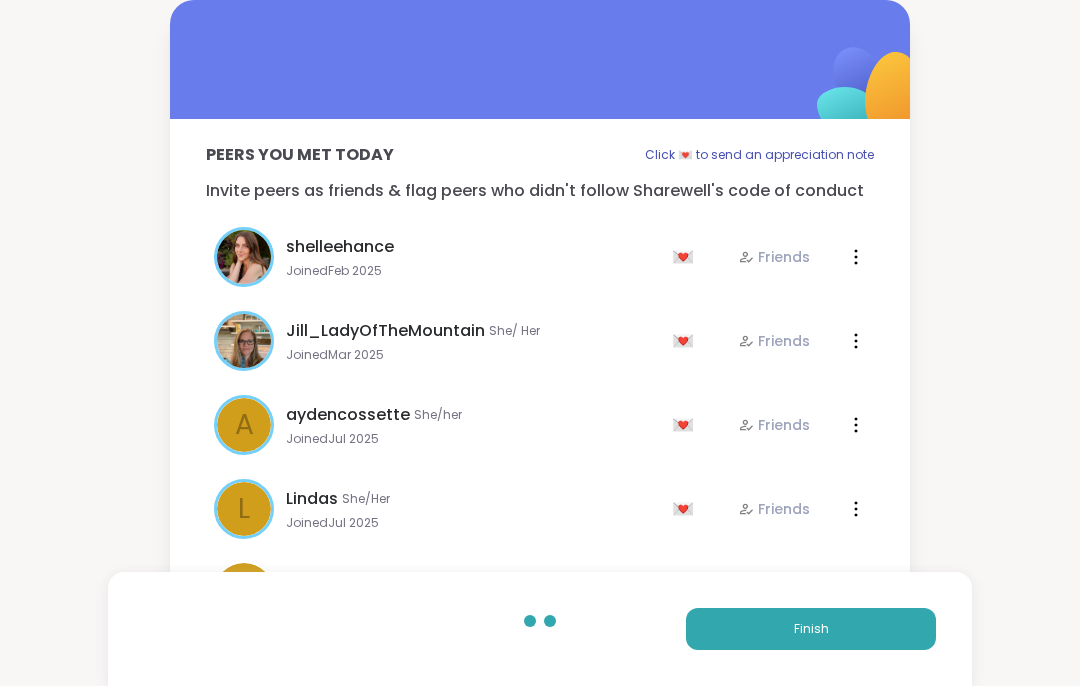 click on "Finish" at bounding box center [811, 629] 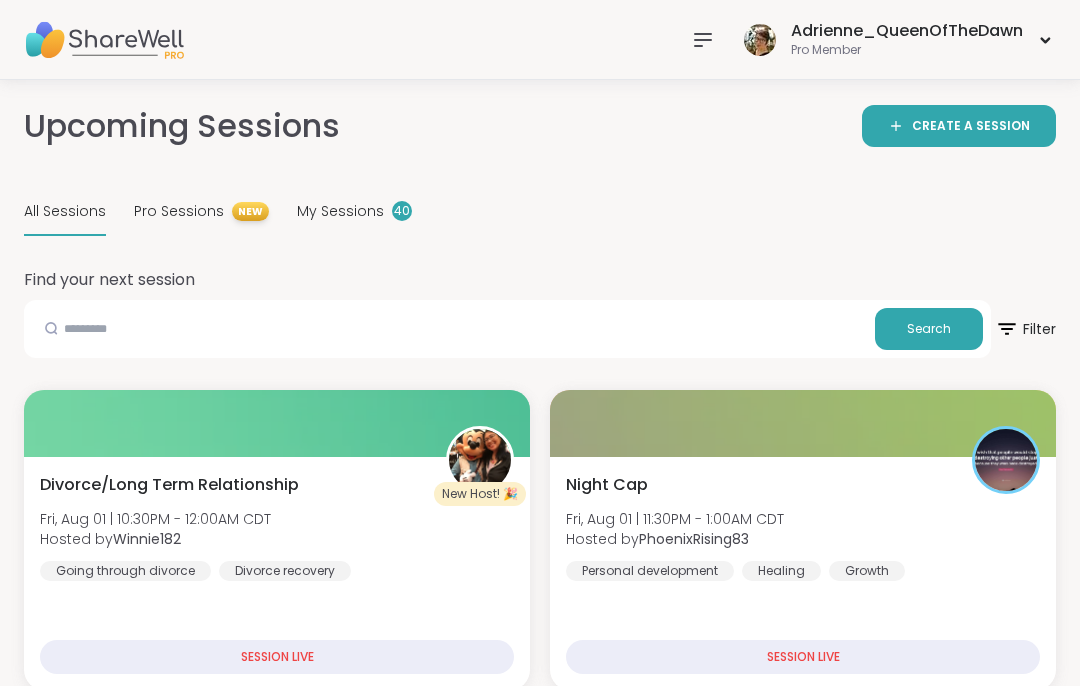 click on "Night Cap Fri, Aug 01 | [TIME] - [TIME] [TIMEZONE] Hosted by [FIRST] Personal development Healing Growth" at bounding box center (803, 527) 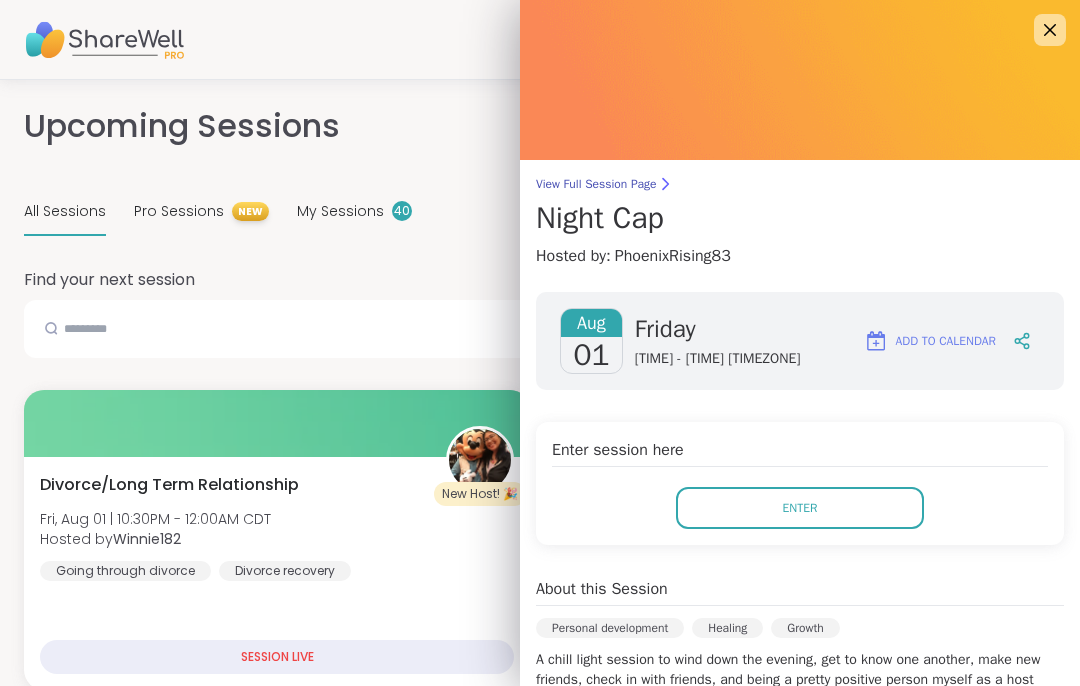 click on "Enter" at bounding box center [800, 508] 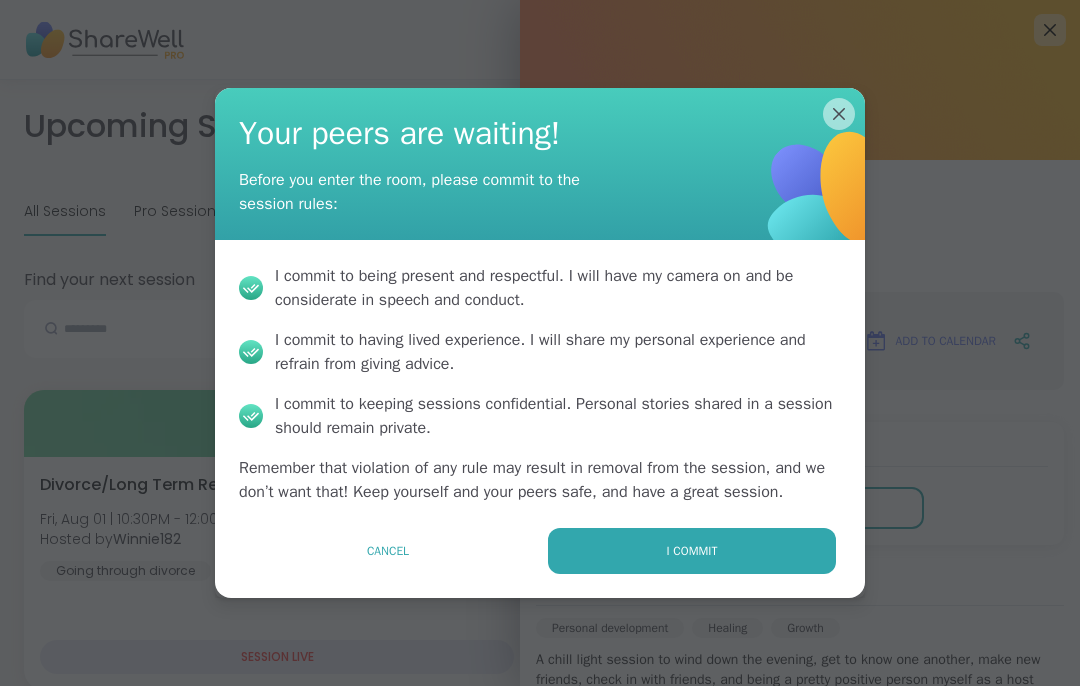 click on "I commit" at bounding box center (692, 551) 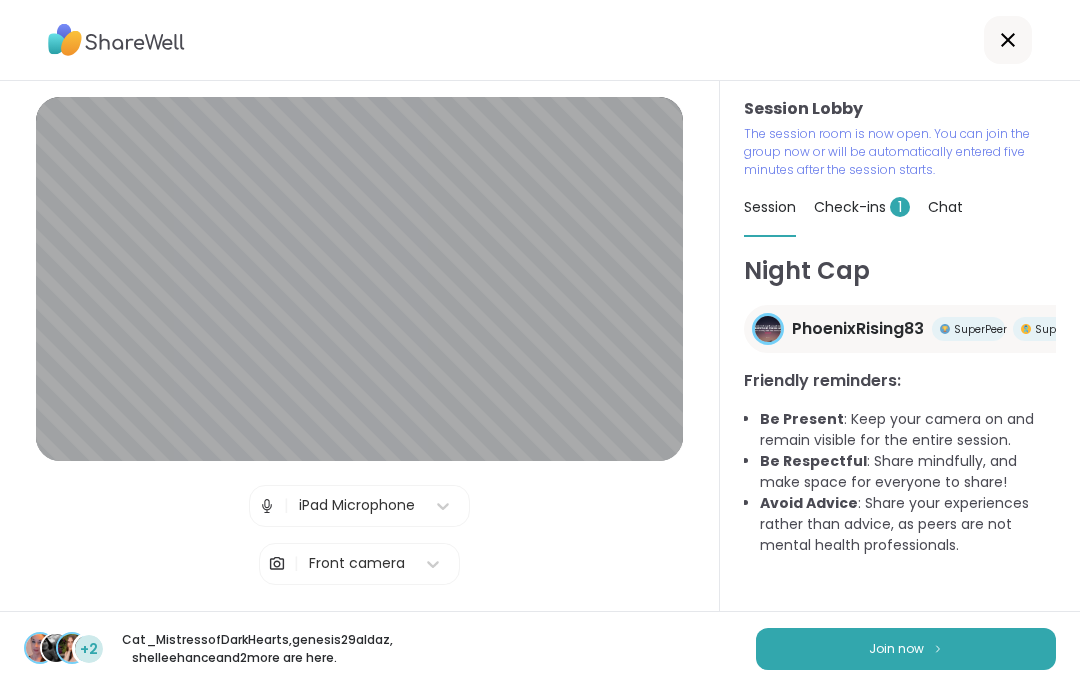 click on "Join now" at bounding box center (906, 649) 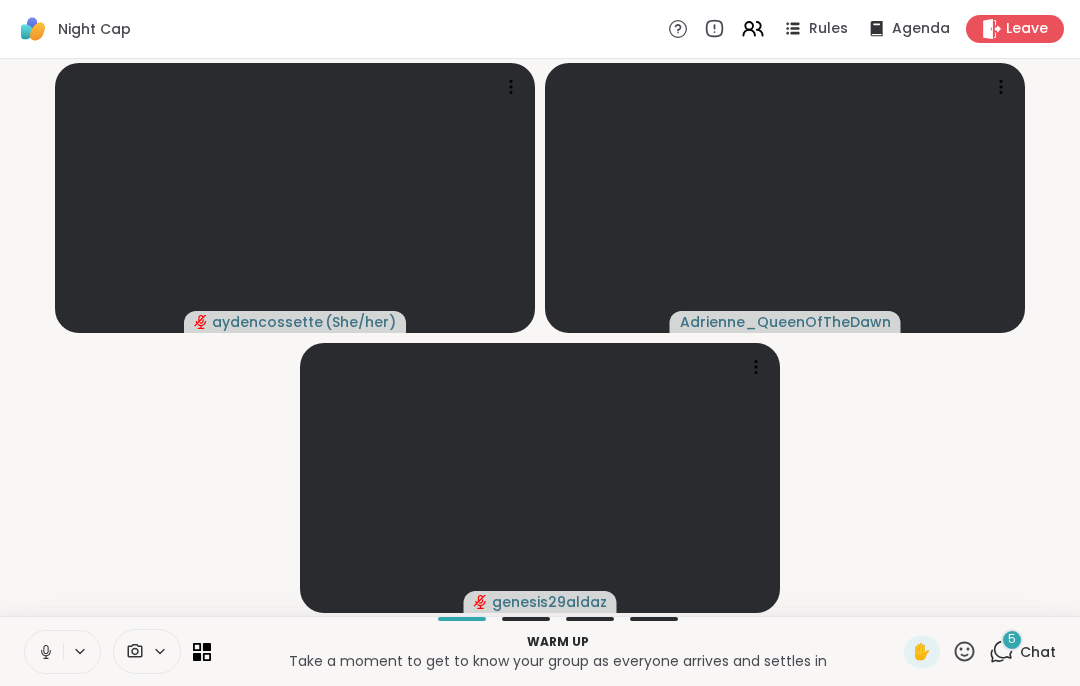 click 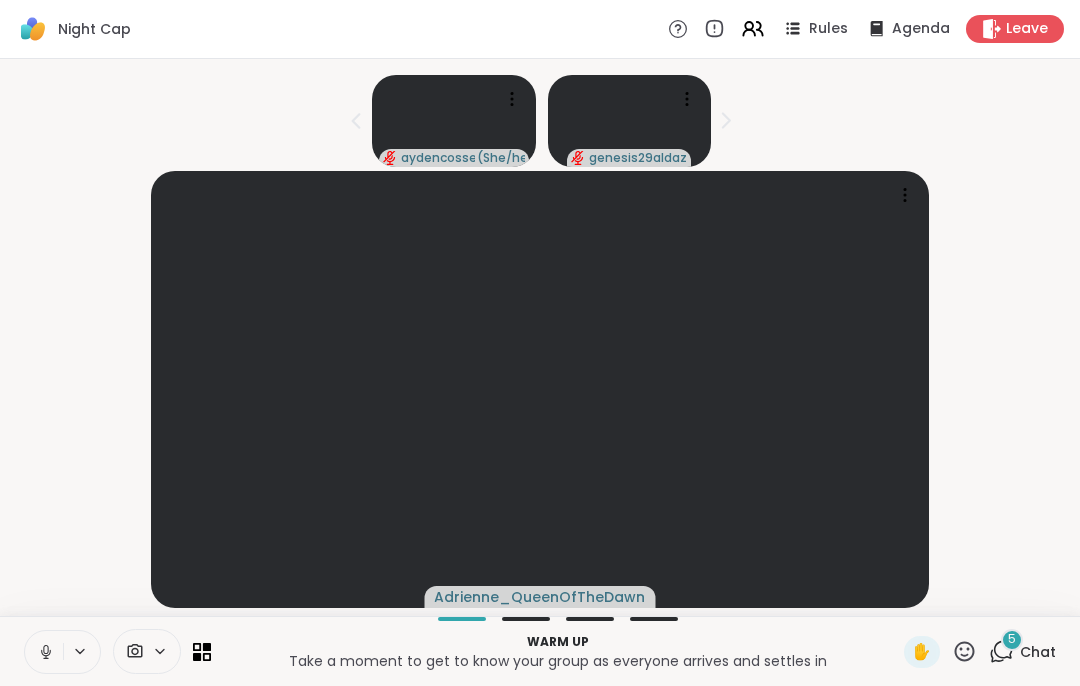 click 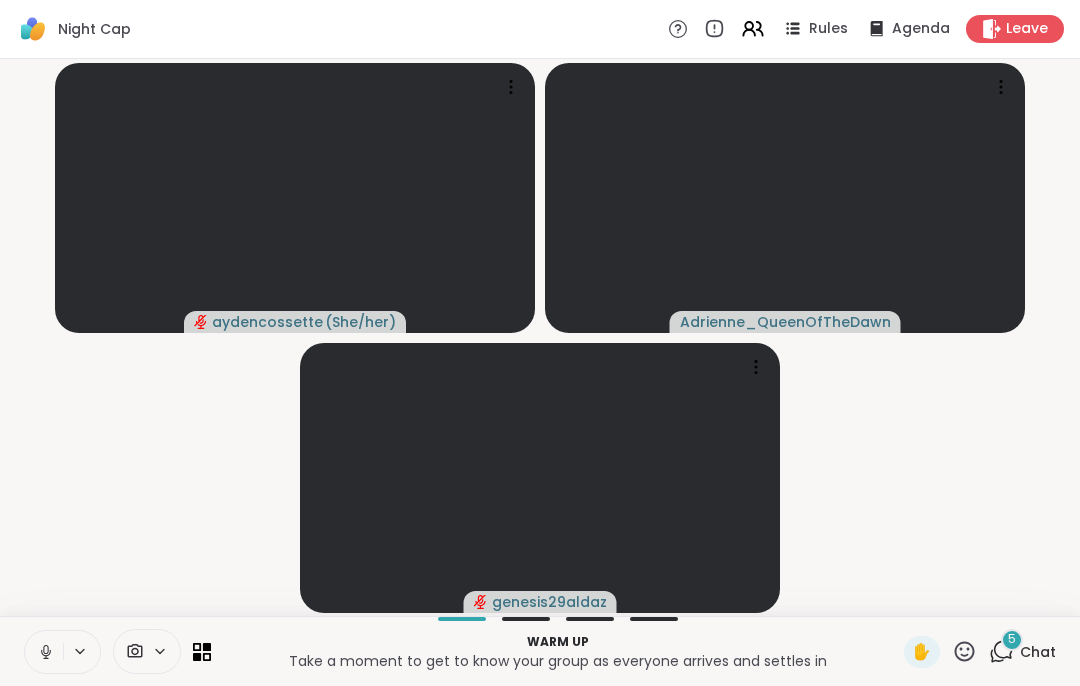 click 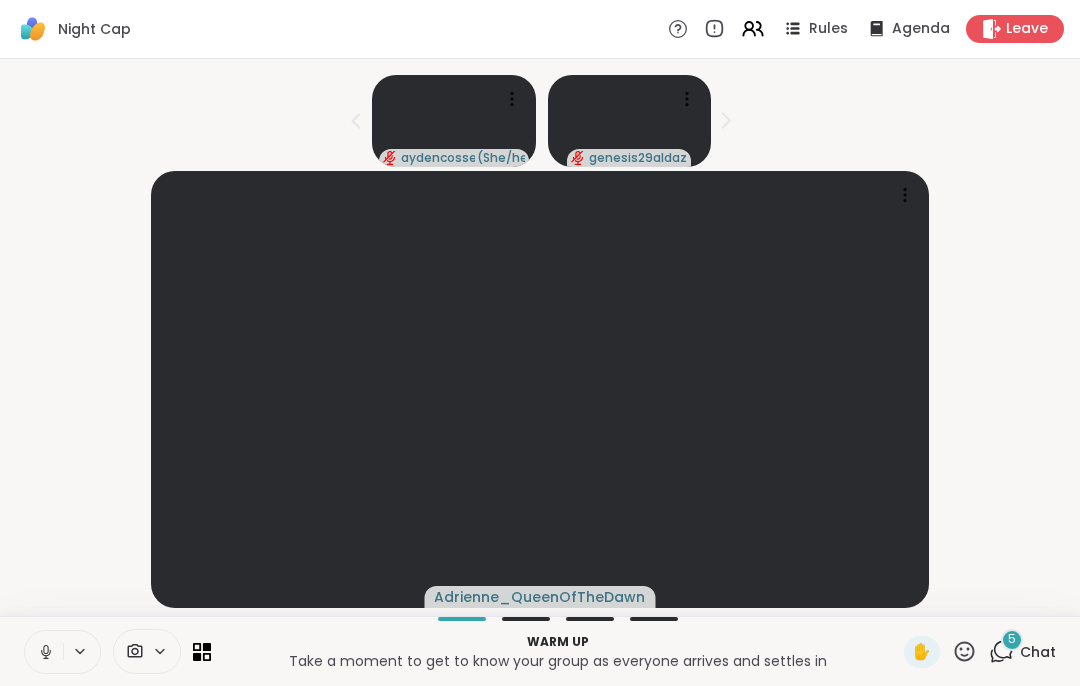 click 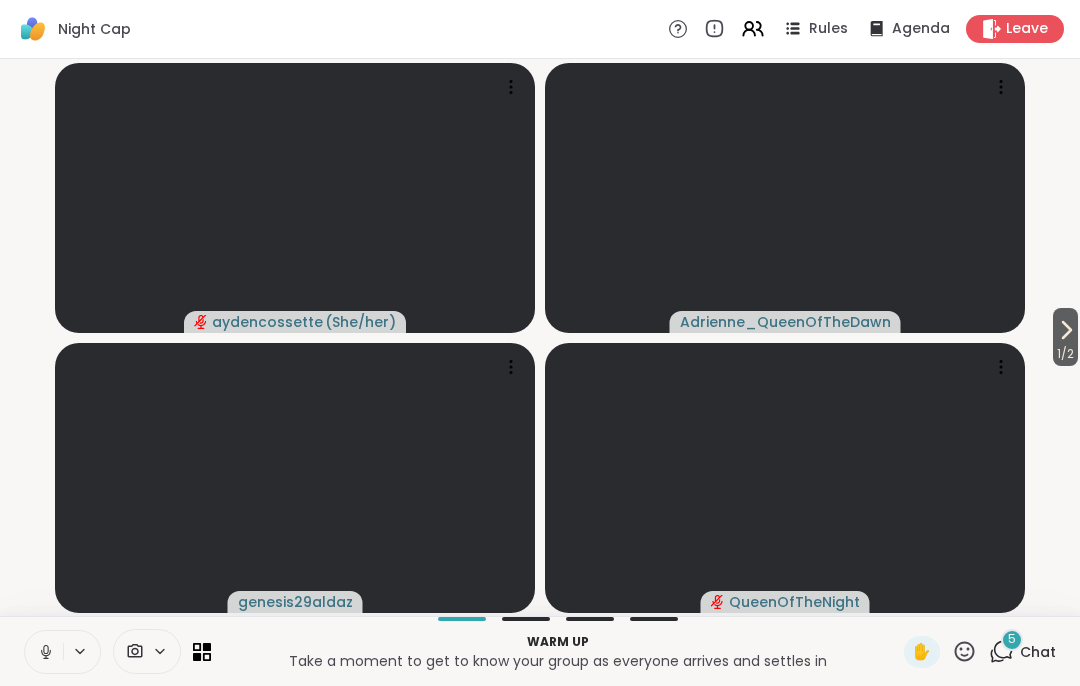 click 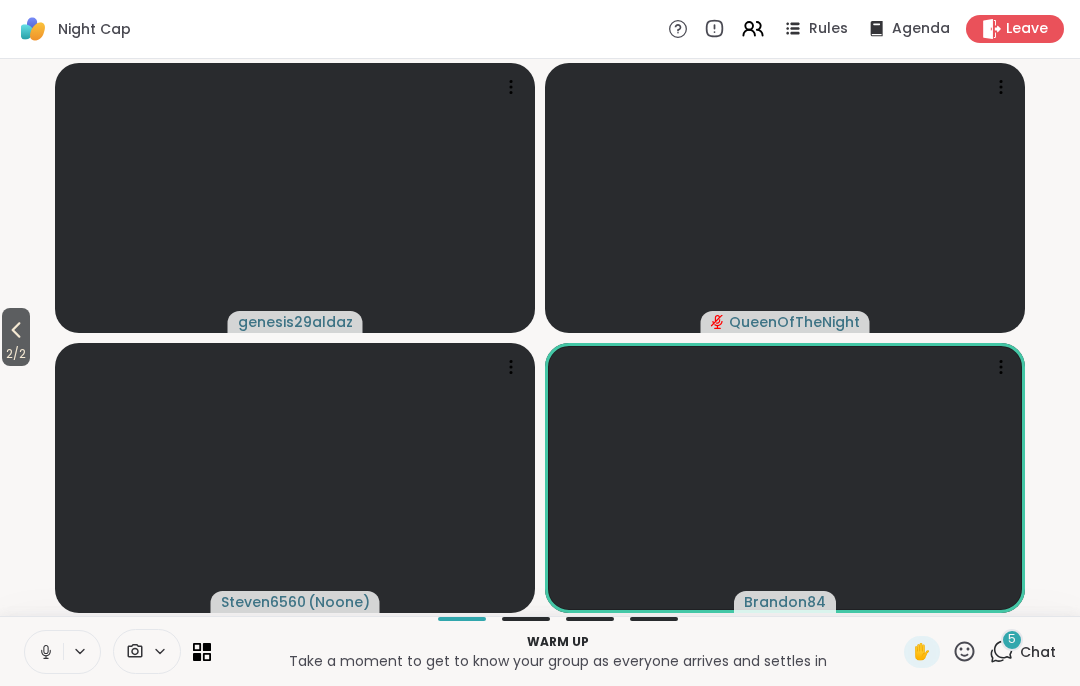 click on "[FIRST] / [FIRST] [FIRST] [FIRST] [FIRST] [FIRST] [FIRST]" at bounding box center [540, 337] 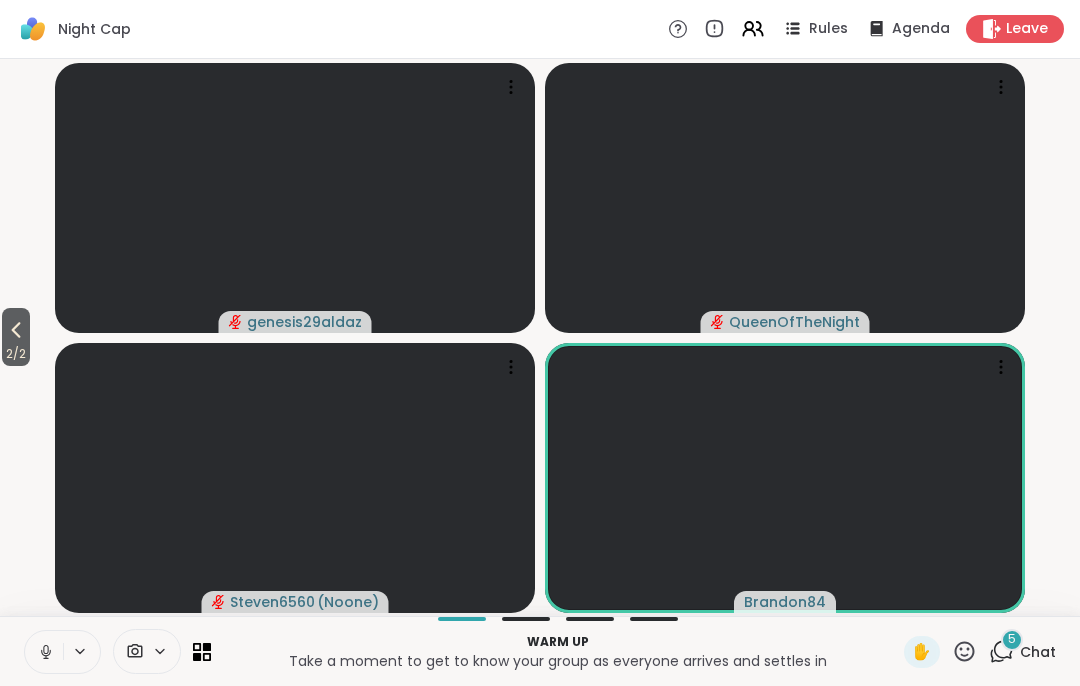 click on "2  /  2" at bounding box center [16, 354] 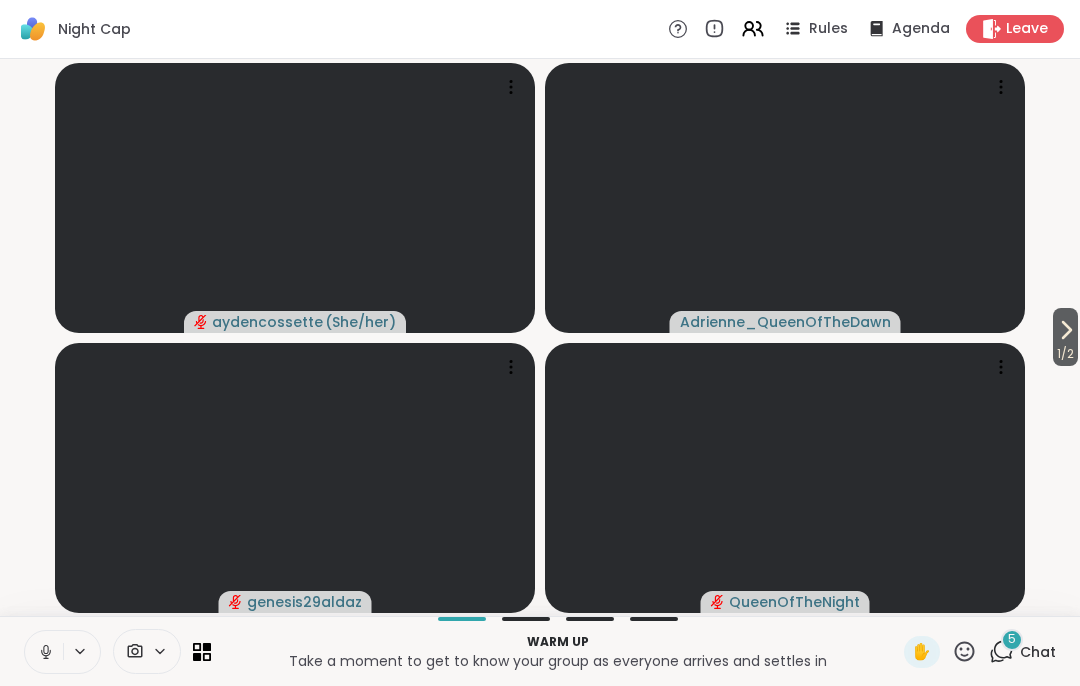 click 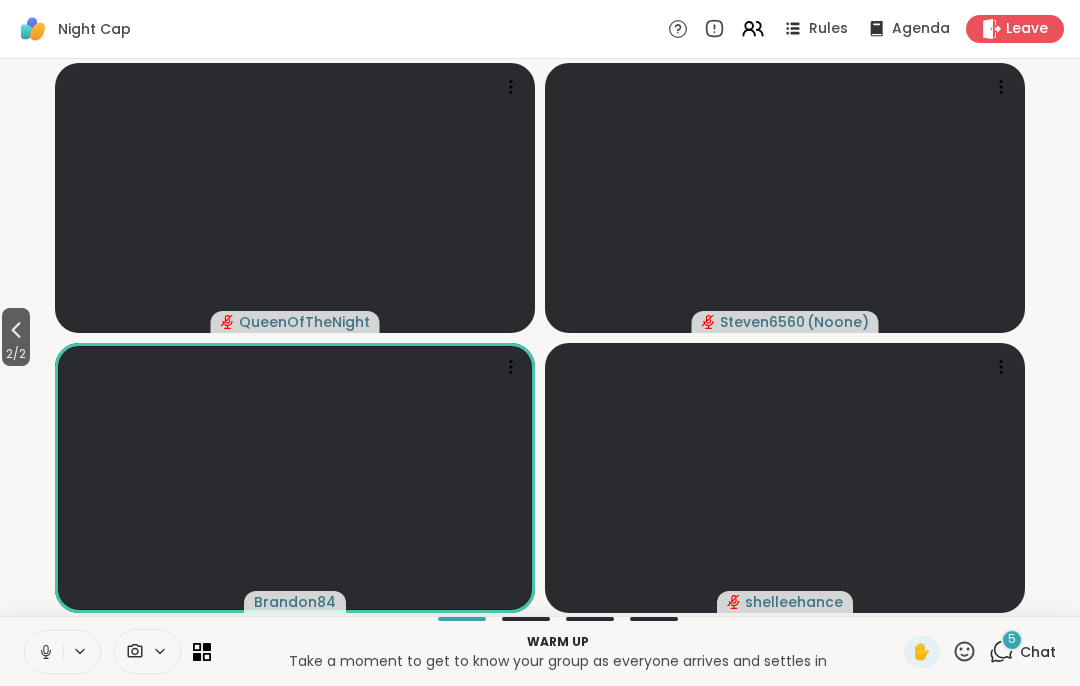 click on "2 / 2 [FIRST] [FIRST] [FIRST] [FIRST] [FIRST] [FIRST]" at bounding box center [540, 337] 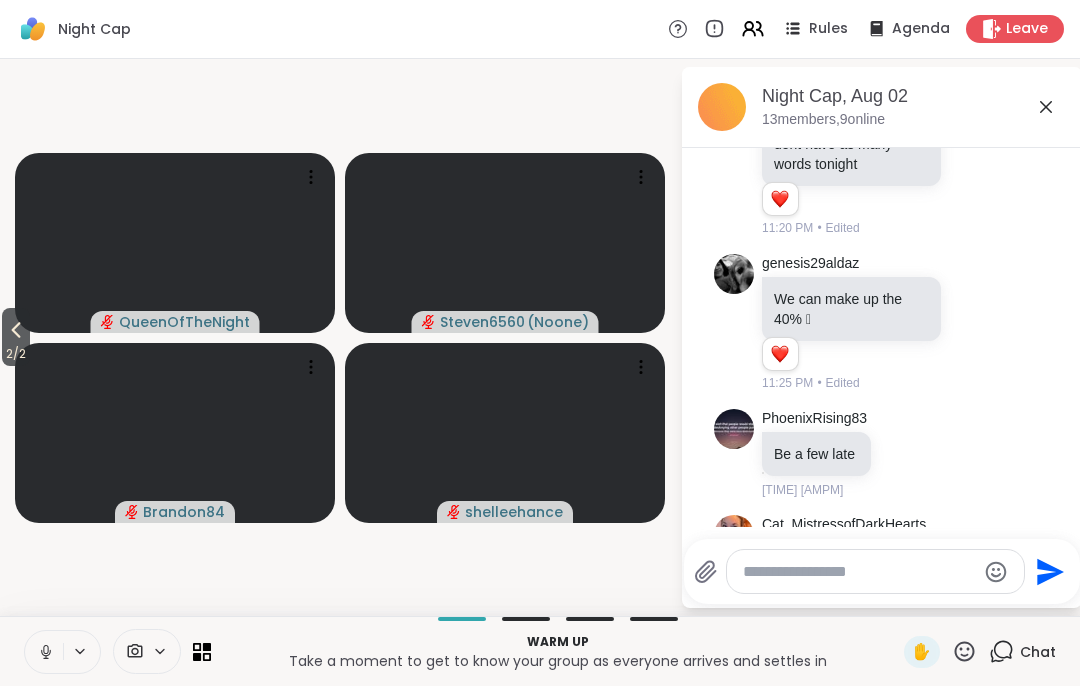 scroll, scrollTop: 394, scrollLeft: 0, axis: vertical 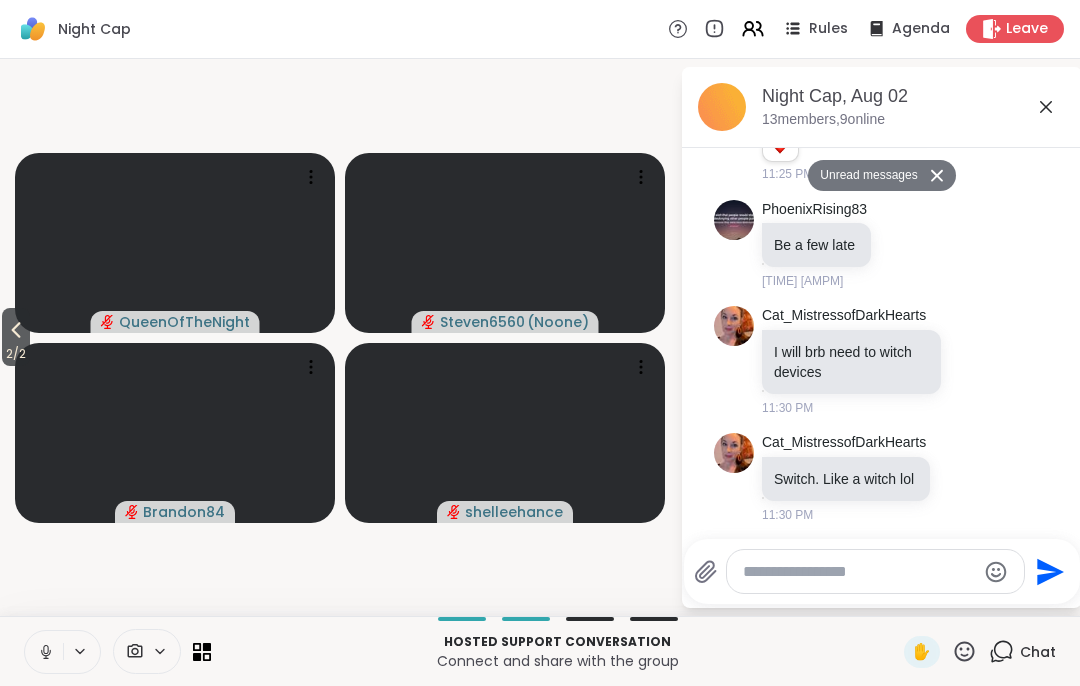 click on "Night Cap, Aug 02 [NUMBER] members, [NUMBER] online" at bounding box center (882, 107) 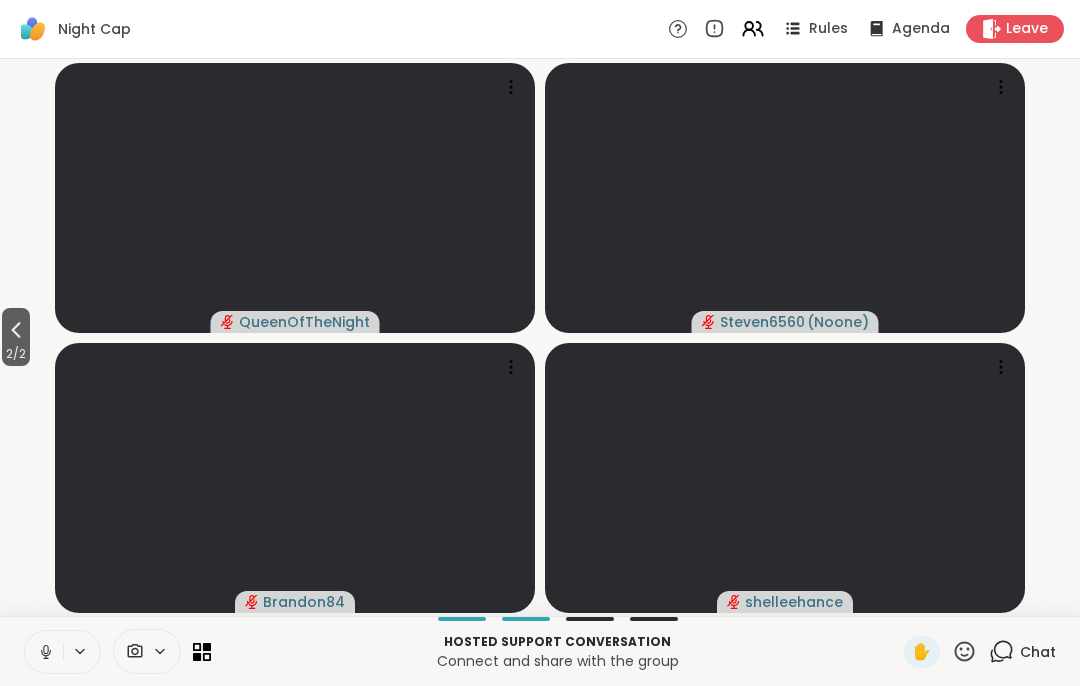 click 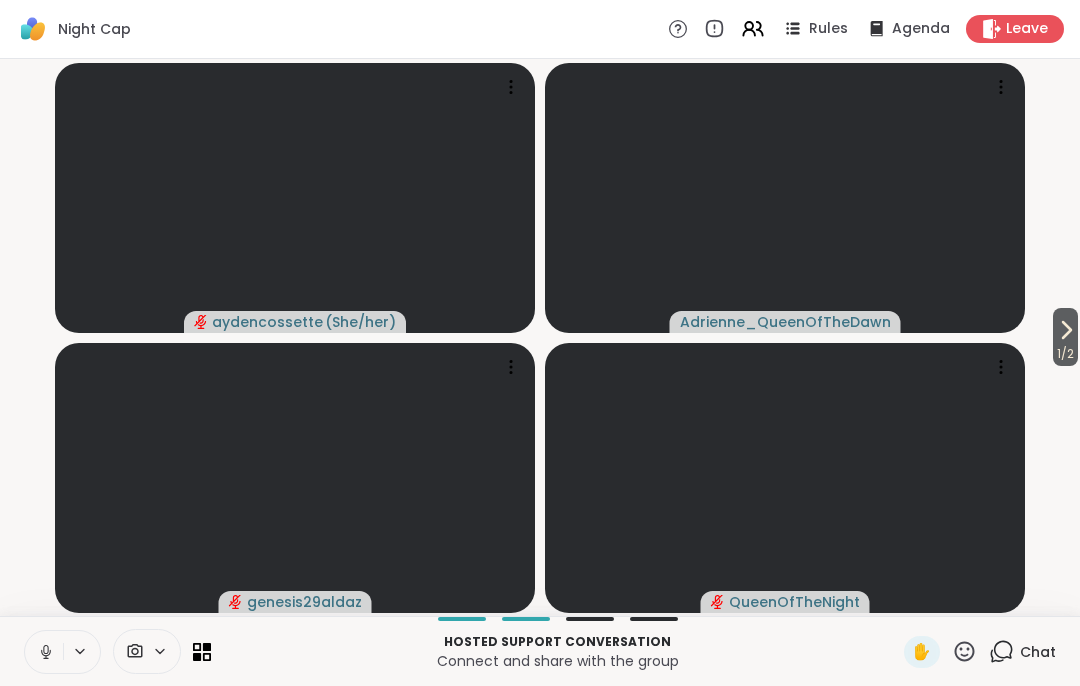 click at bounding box center (44, 652) 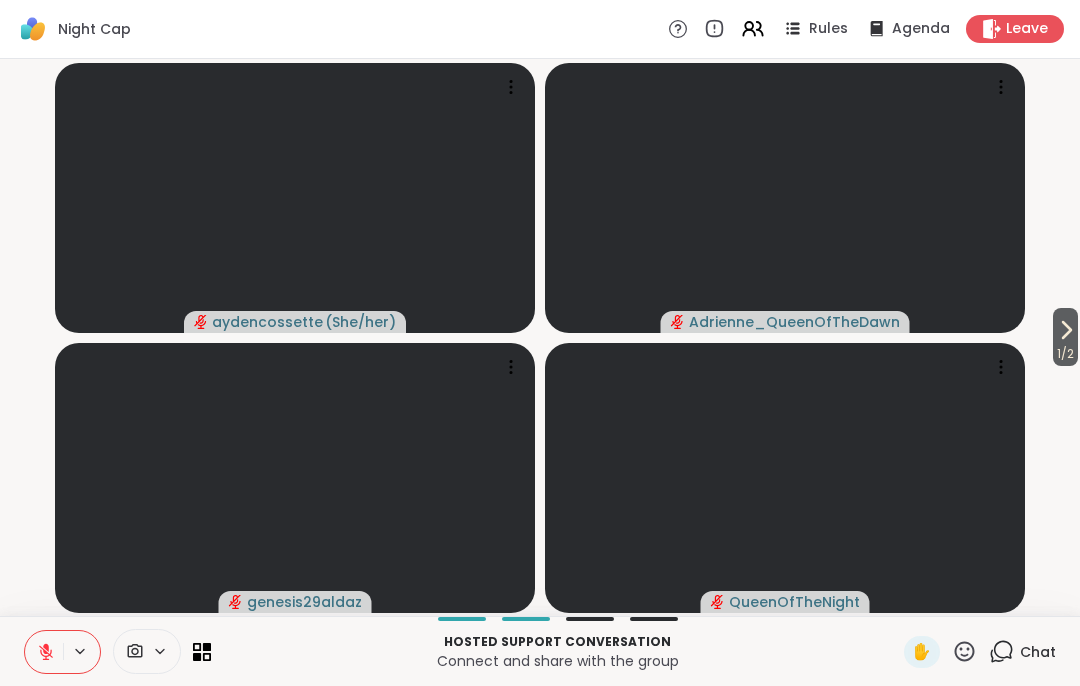 click 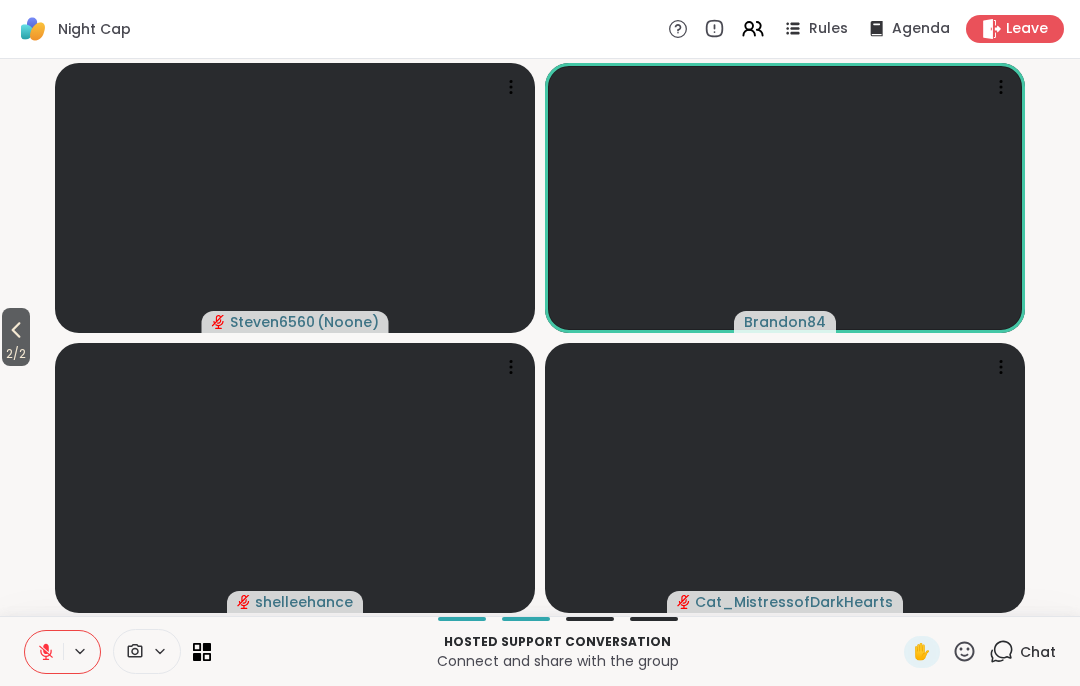click 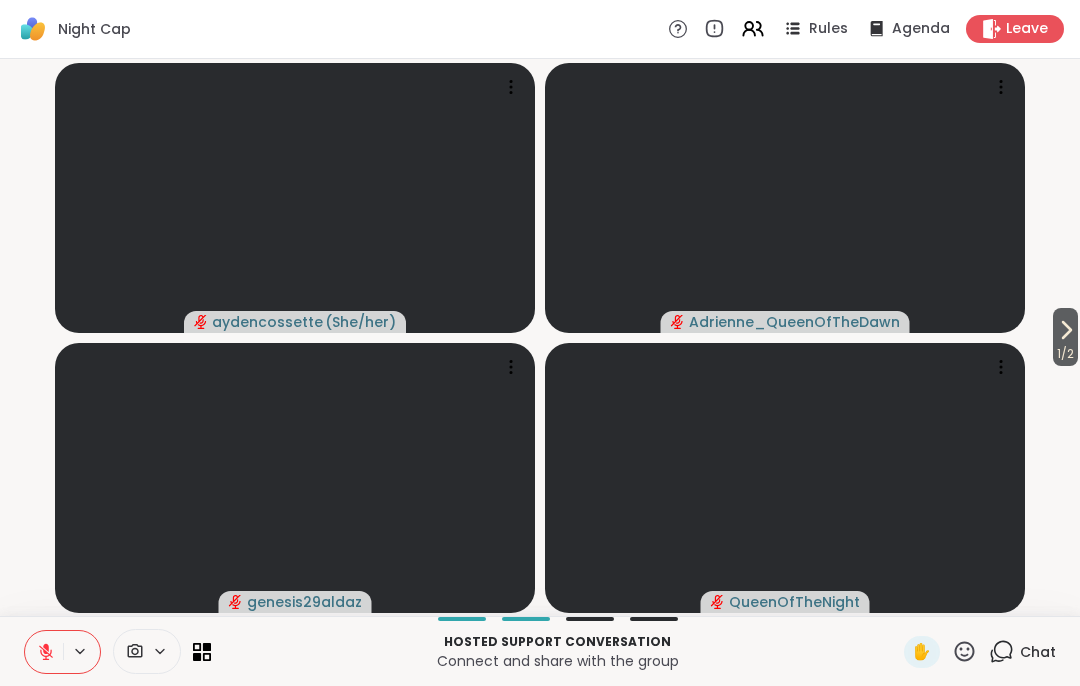 click at bounding box center (44, 652) 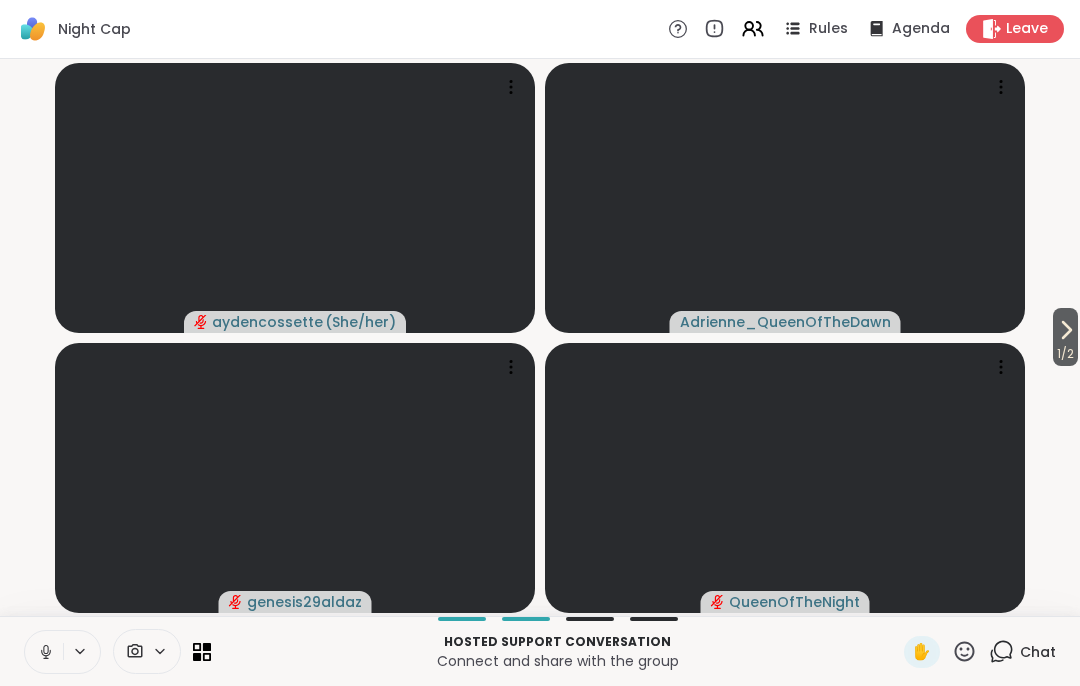 click at bounding box center [81, 651] 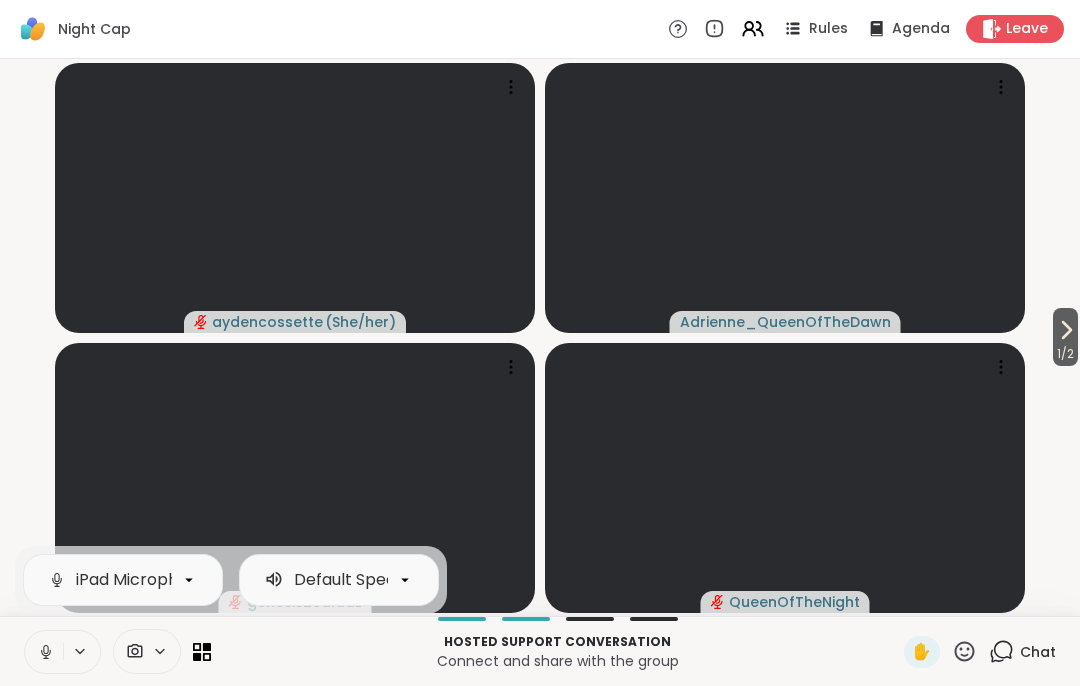 click at bounding box center (81, 651) 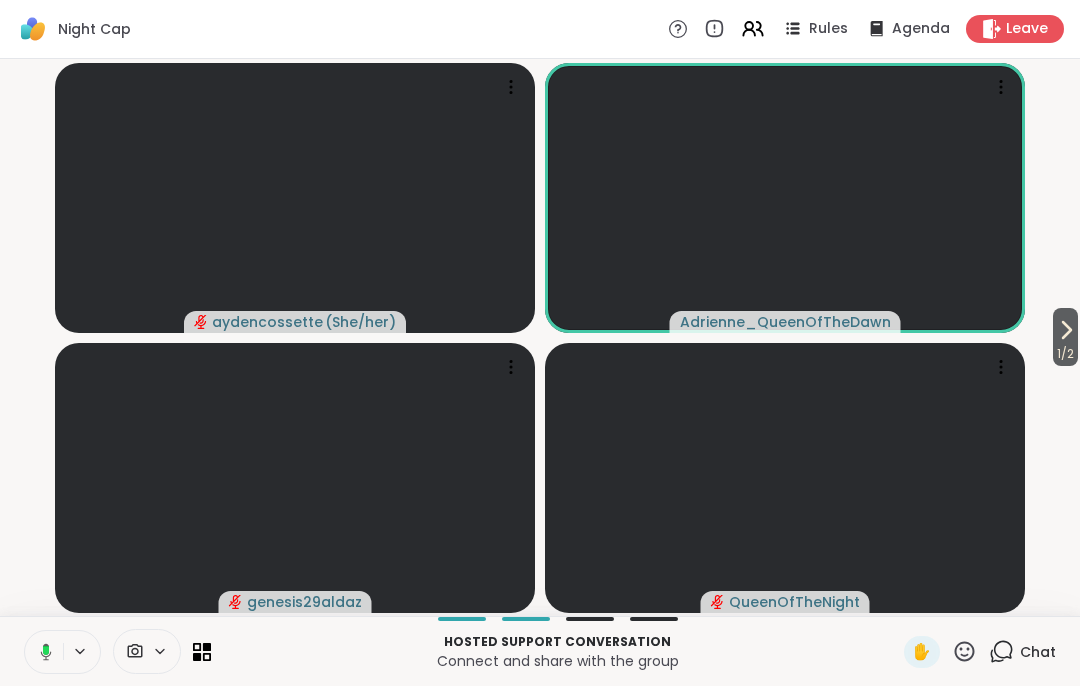 click at bounding box center (42, 652) 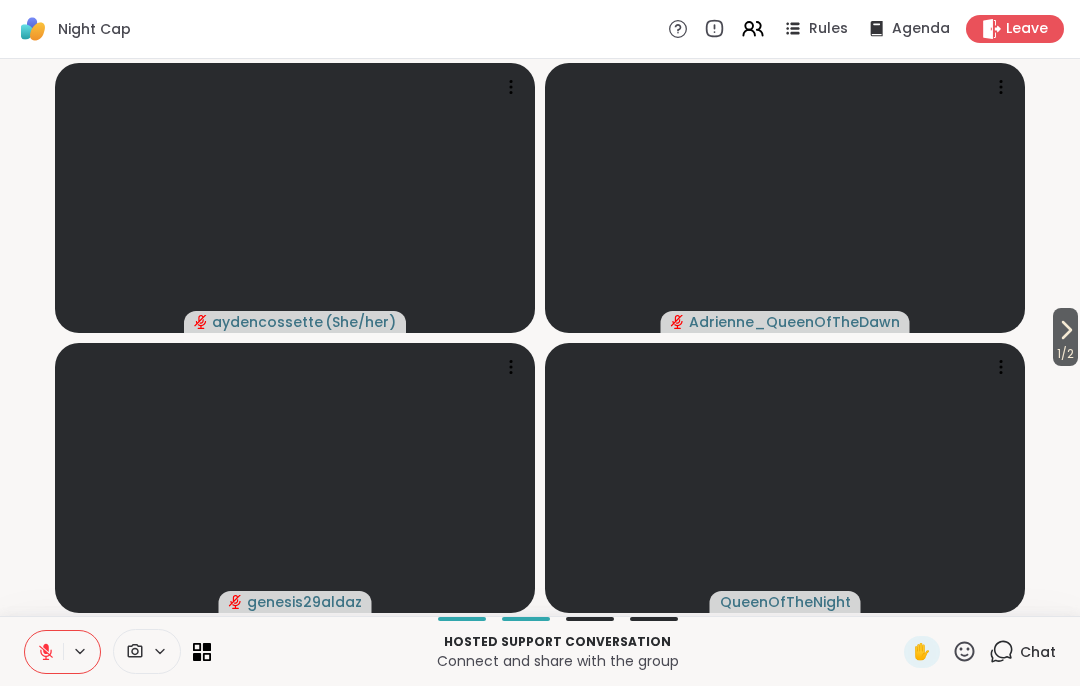 click on "1  /  2" at bounding box center (1065, 354) 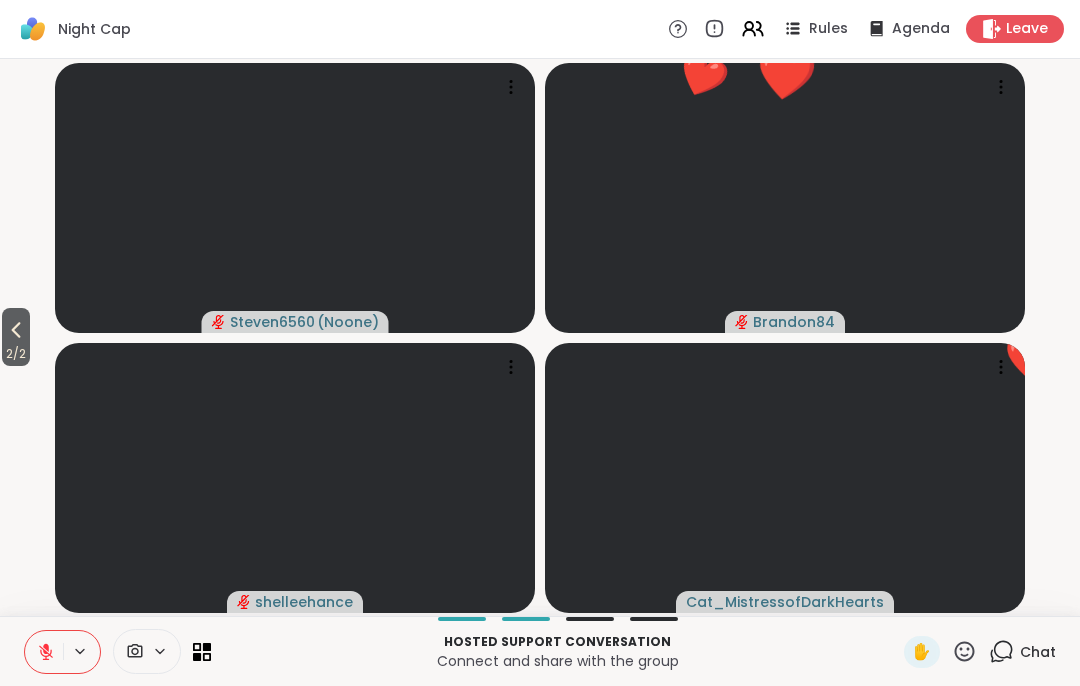 click on "2 / 2 [FIRST] [FIRST] [FIRST] ❤️ ❤️ ❤️ ❤️ ❤️ ❤️ [FIRST] ❤️ ❤️ ❤️ ❤️" at bounding box center [540, 337] 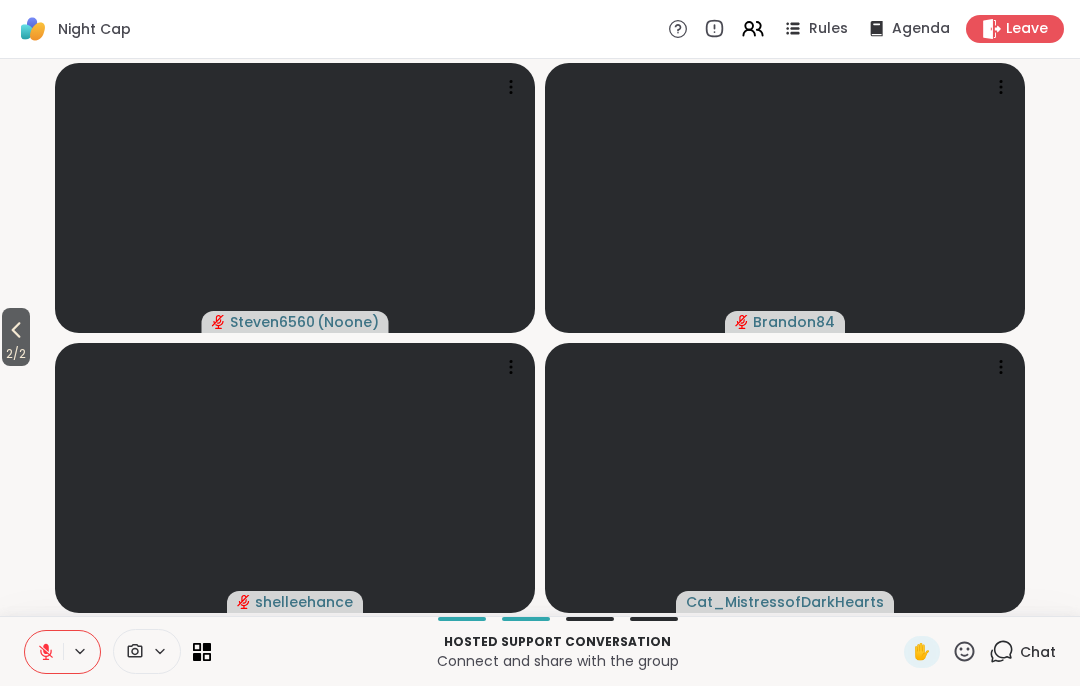click 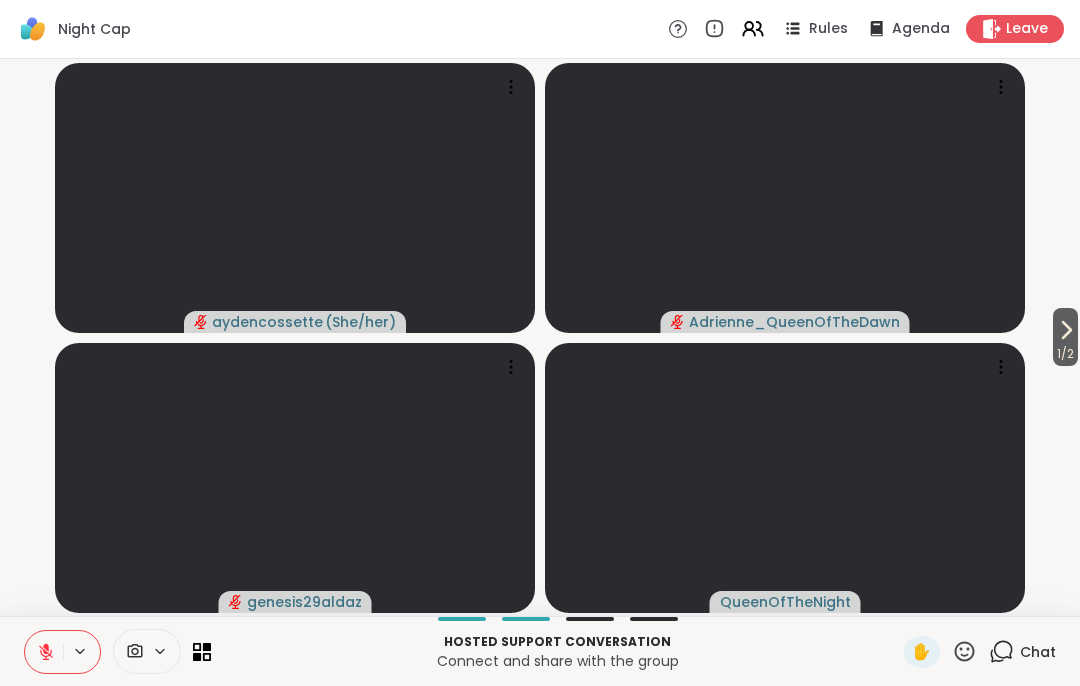 click at bounding box center [44, 652] 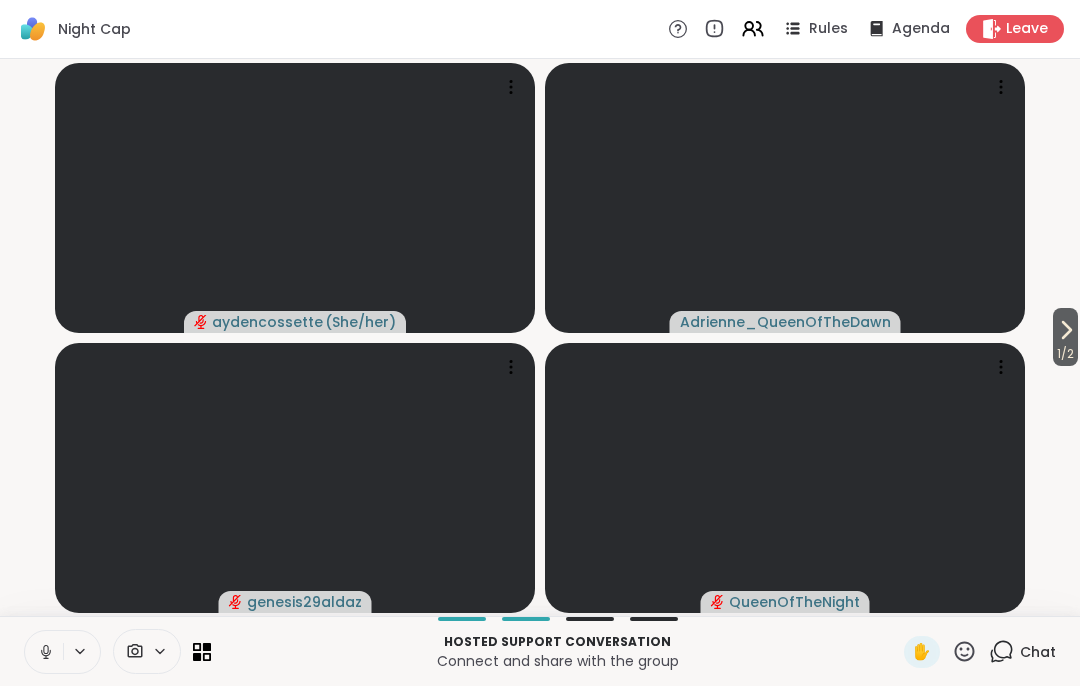 click at bounding box center (44, 652) 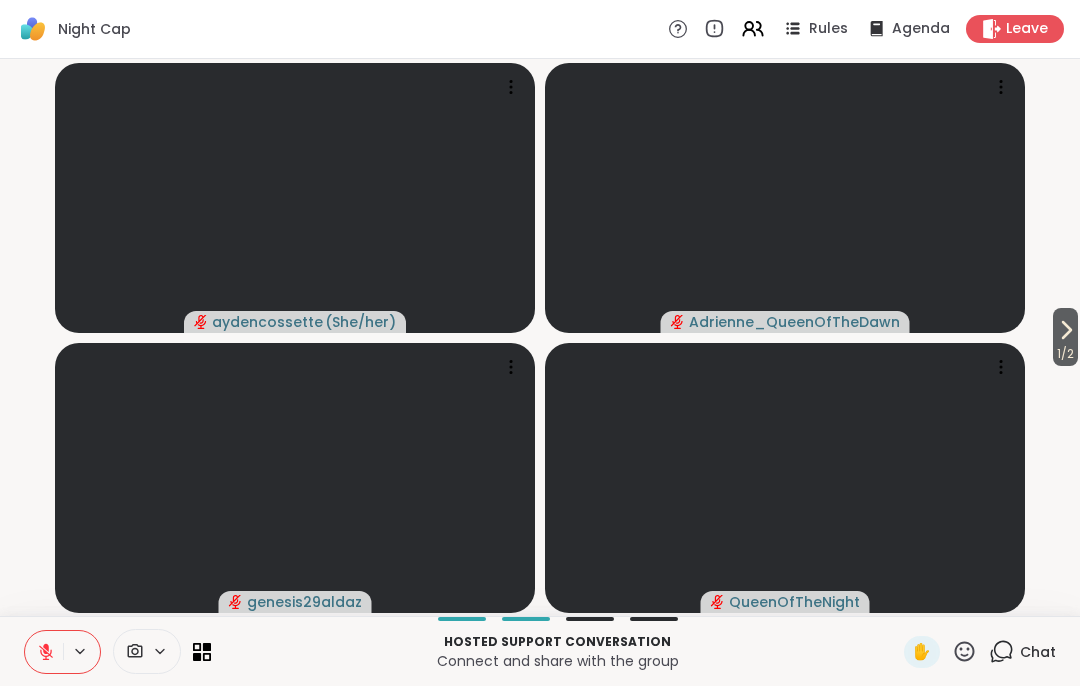 click on "Hosted support conversation" at bounding box center [557, 642] 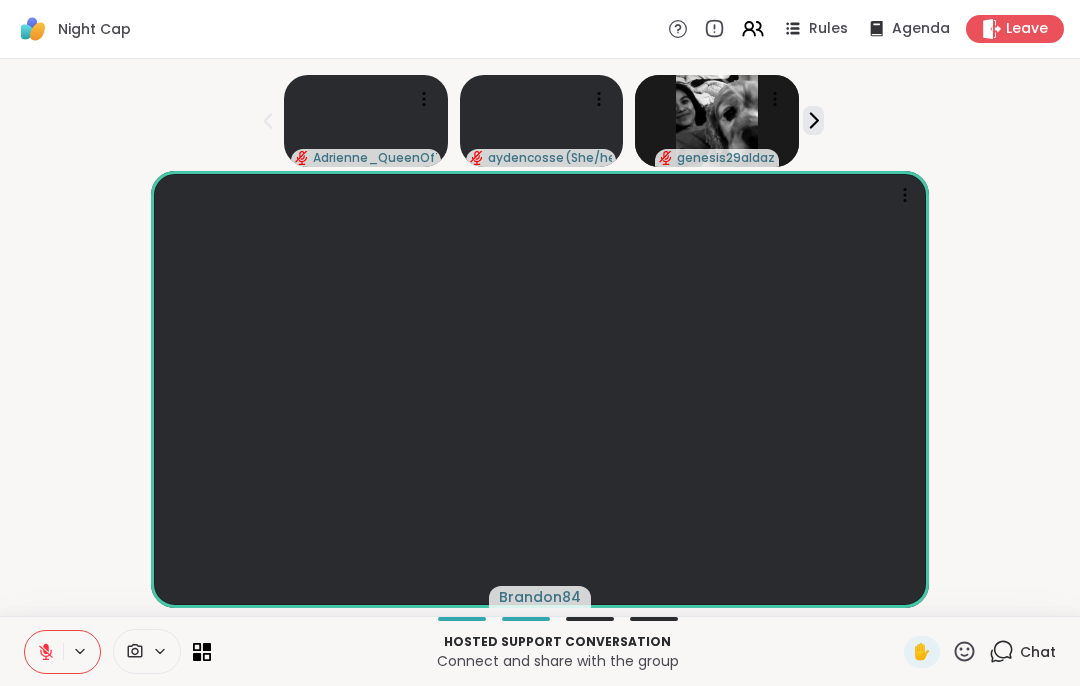 click at bounding box center (81, 651) 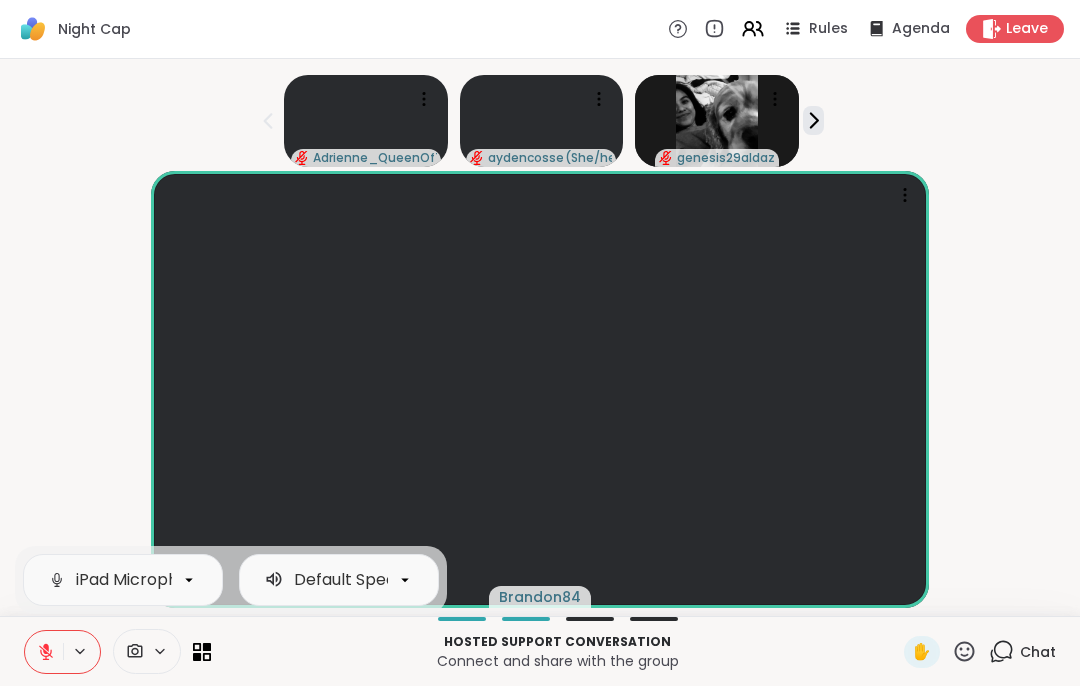 click at bounding box center (44, 652) 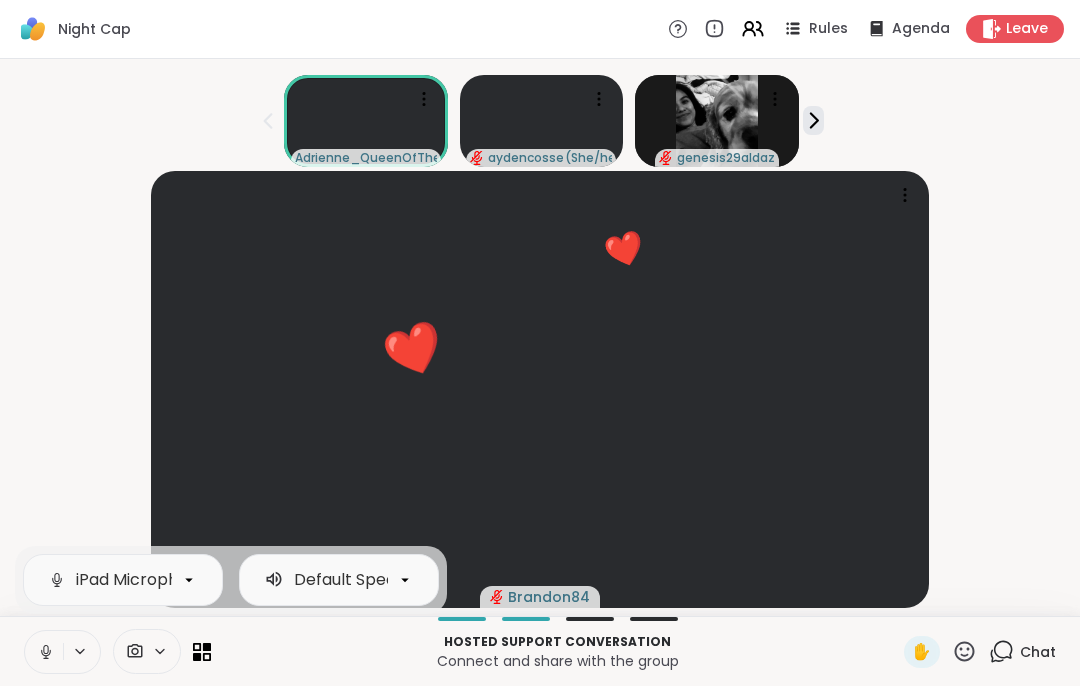 click at bounding box center (81, 651) 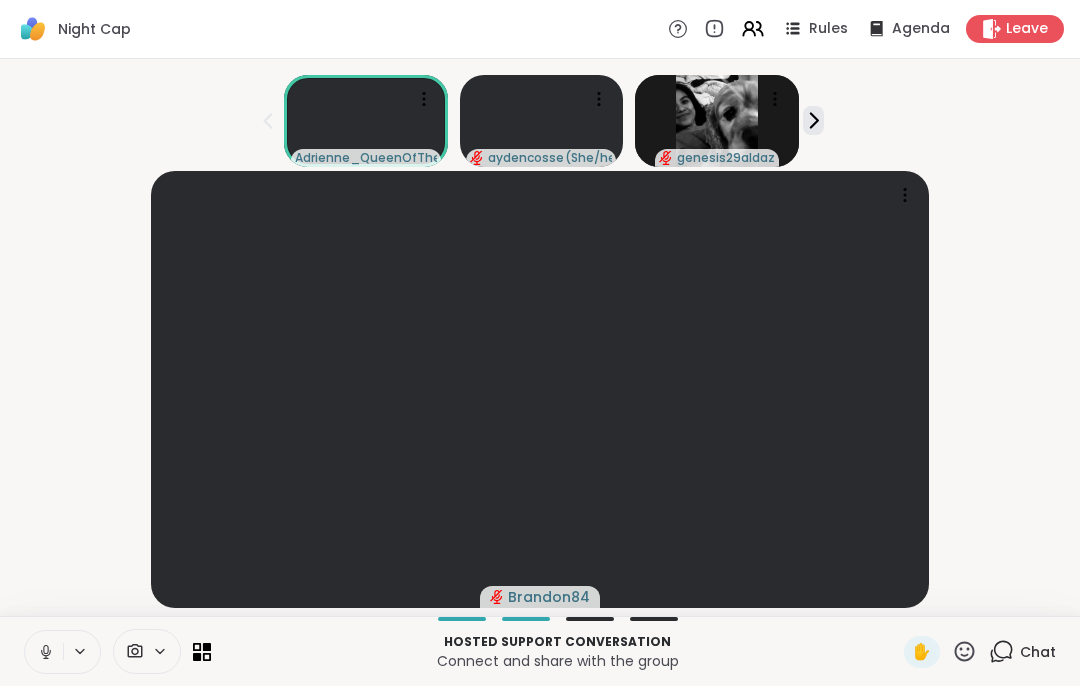 click at bounding box center [44, 652] 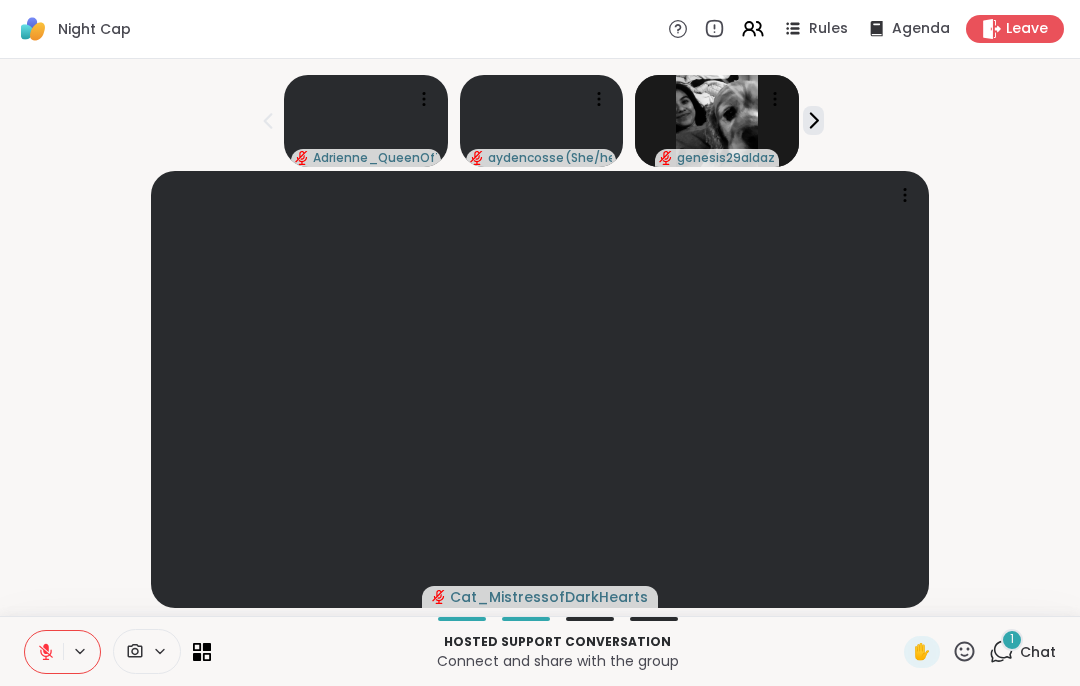 click at bounding box center (81, 651) 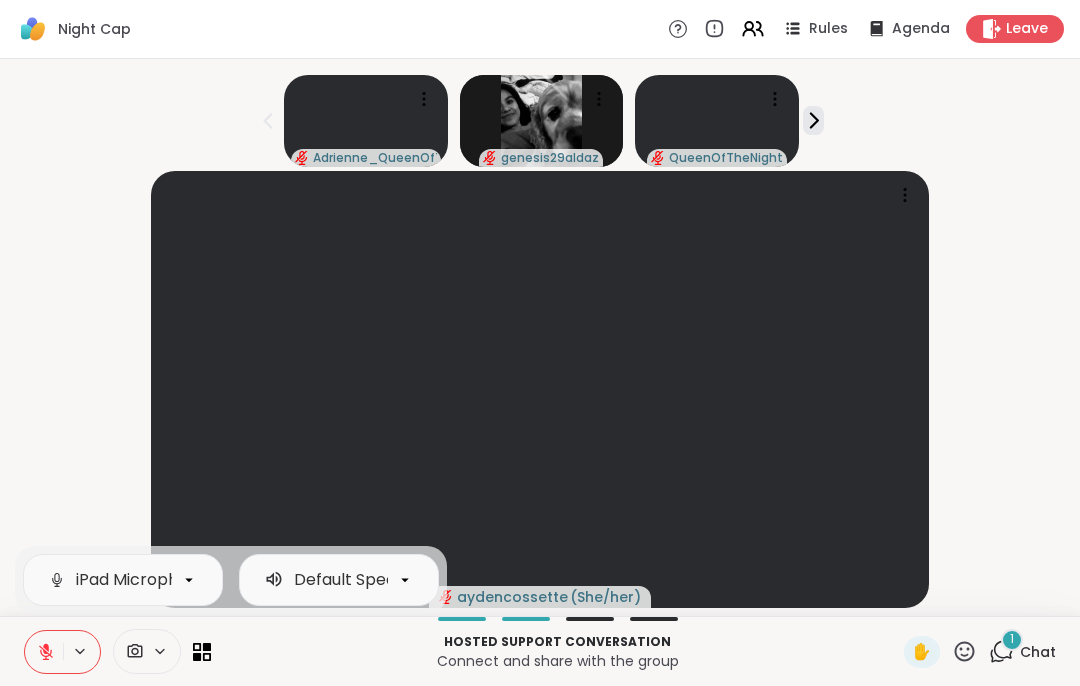 click at bounding box center [44, 652] 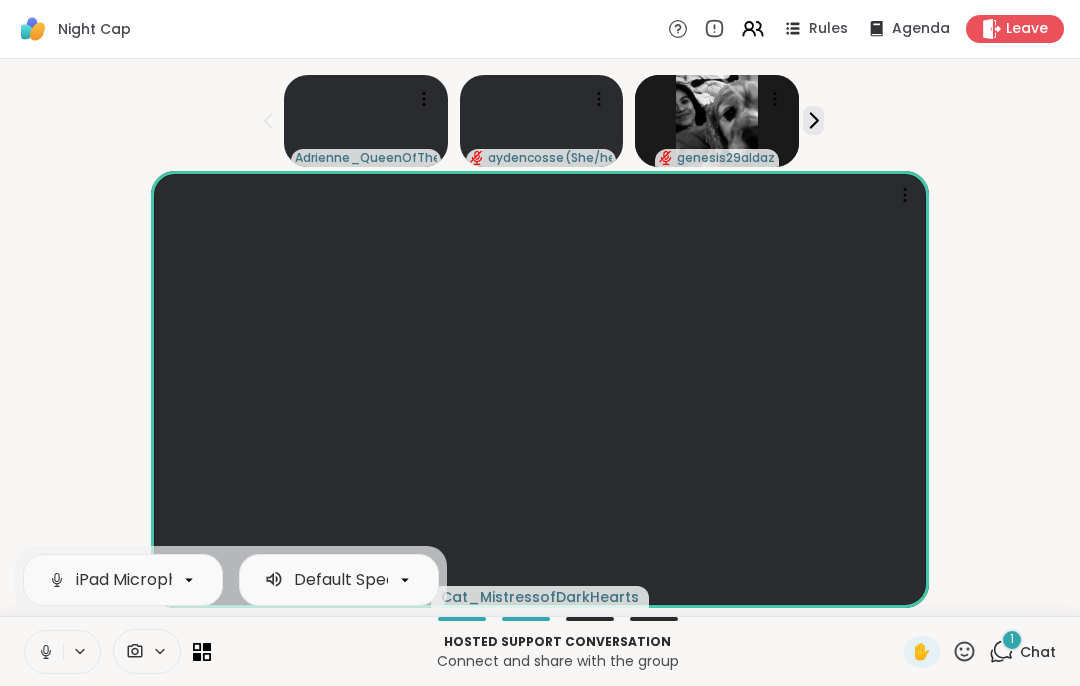 click at bounding box center (81, 651) 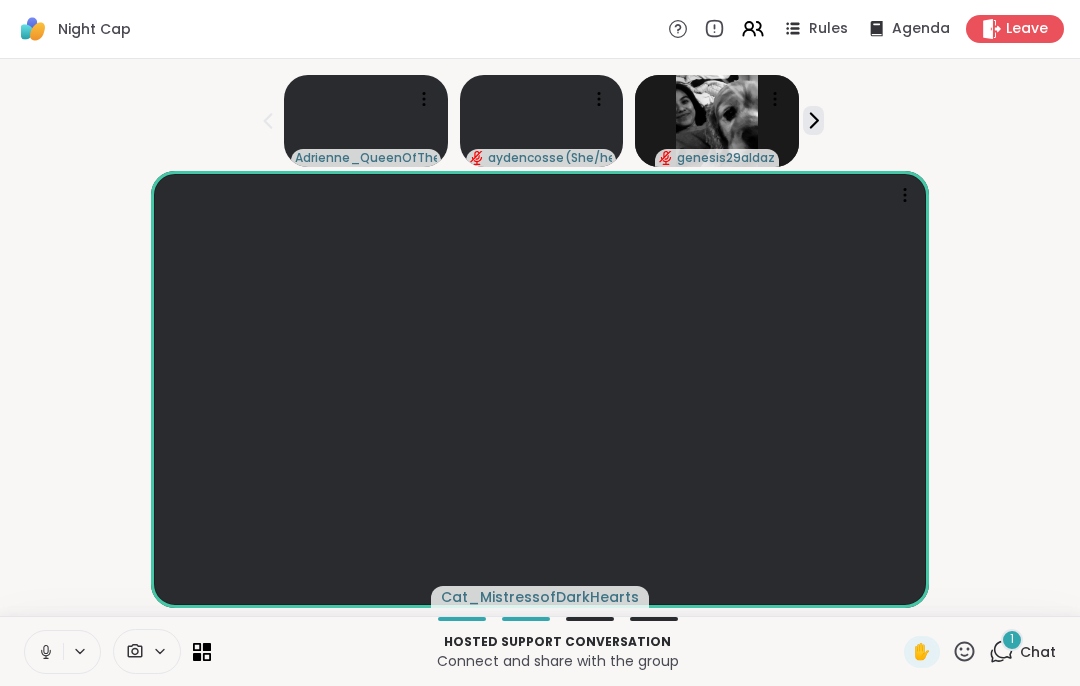 click at bounding box center (81, 651) 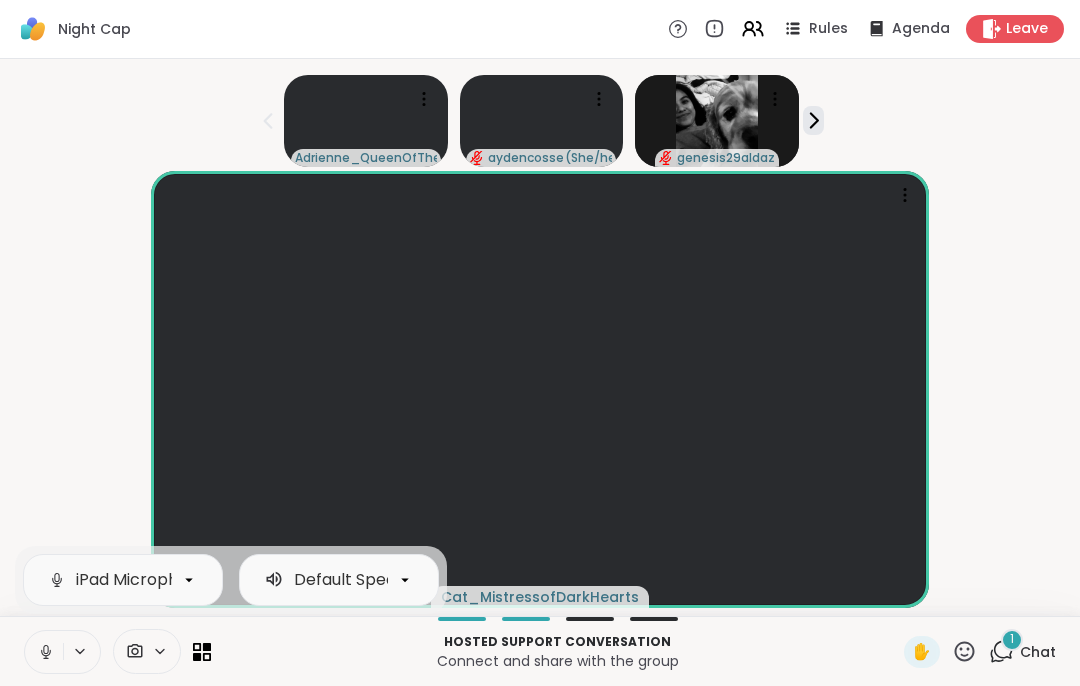 click at bounding box center (44, 652) 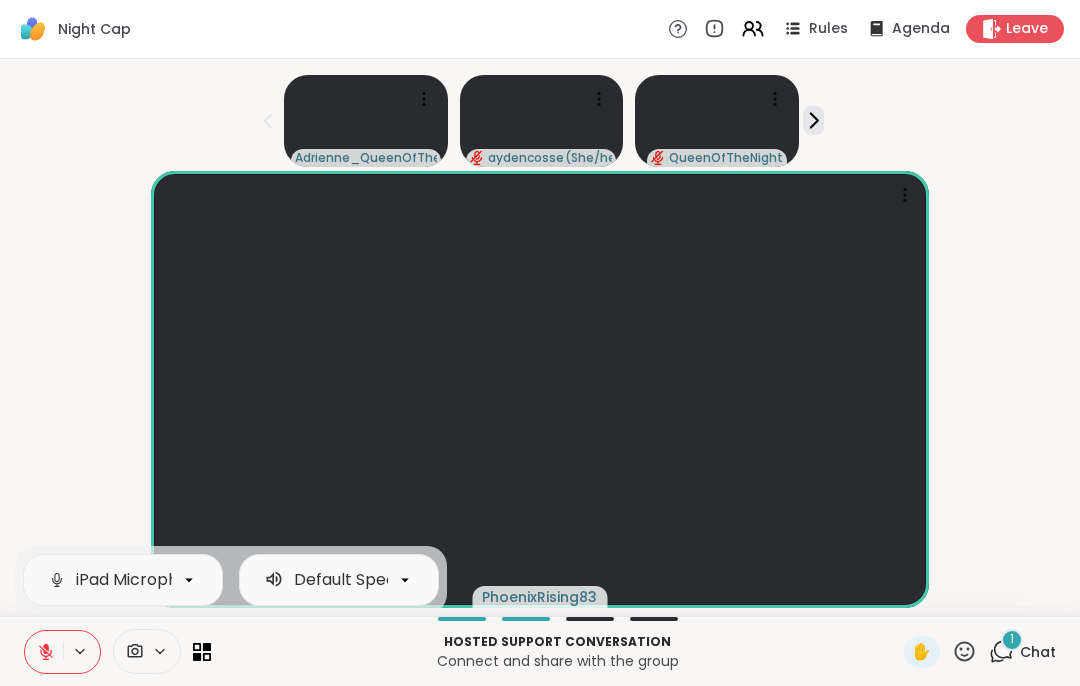 click at bounding box center [44, 652] 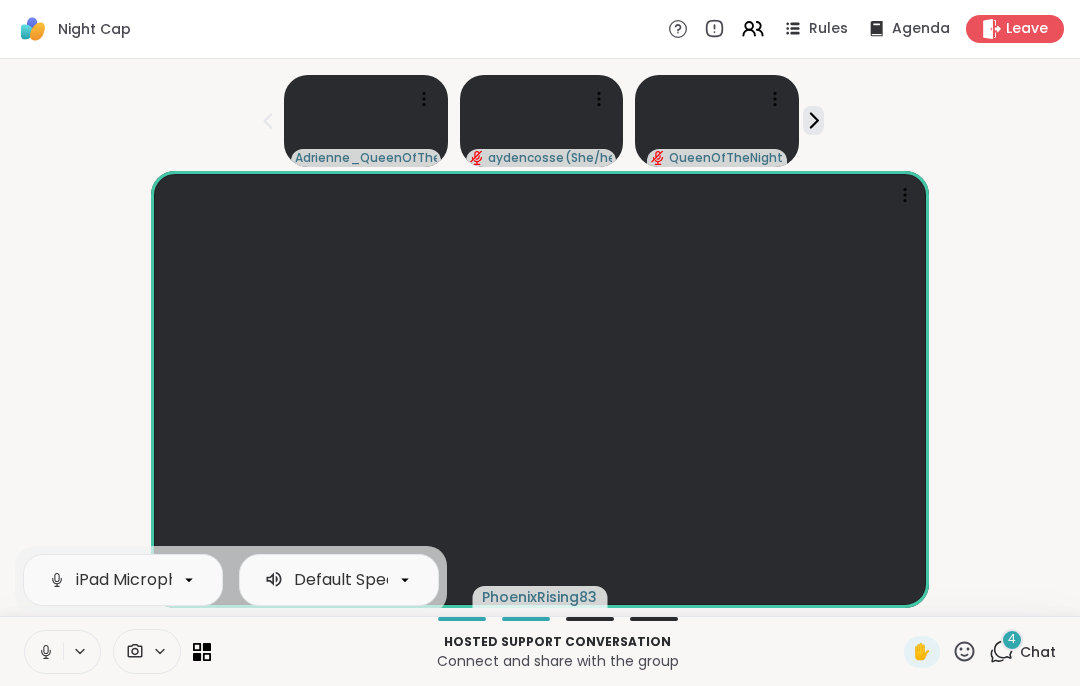 click at bounding box center [44, 652] 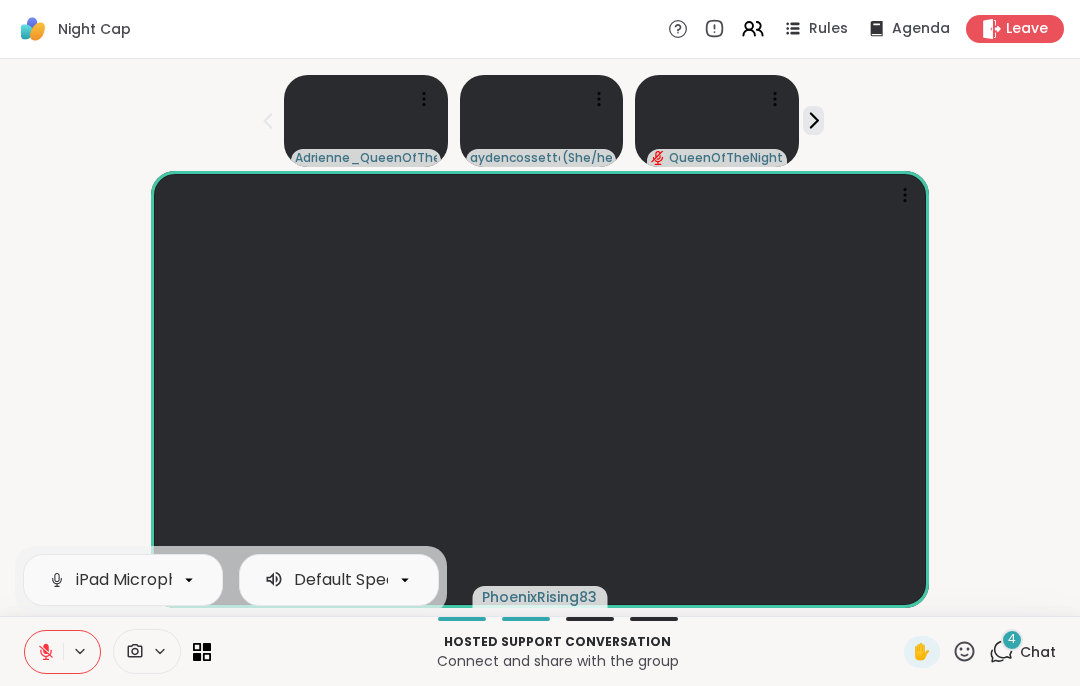 click at bounding box center [44, 652] 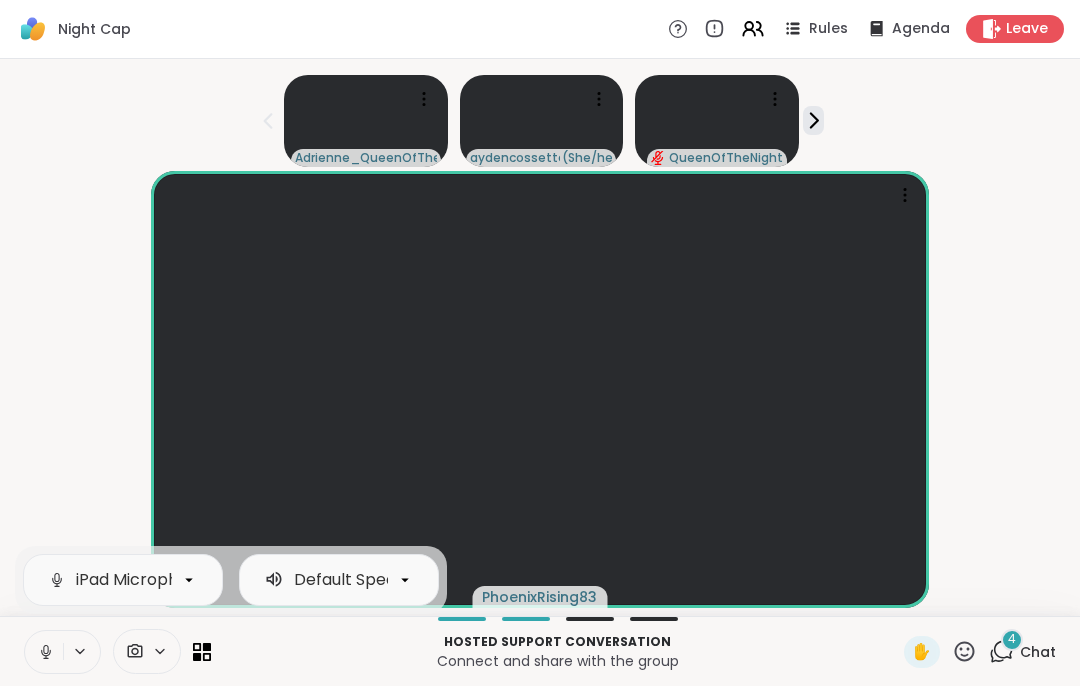 click at bounding box center [44, 652] 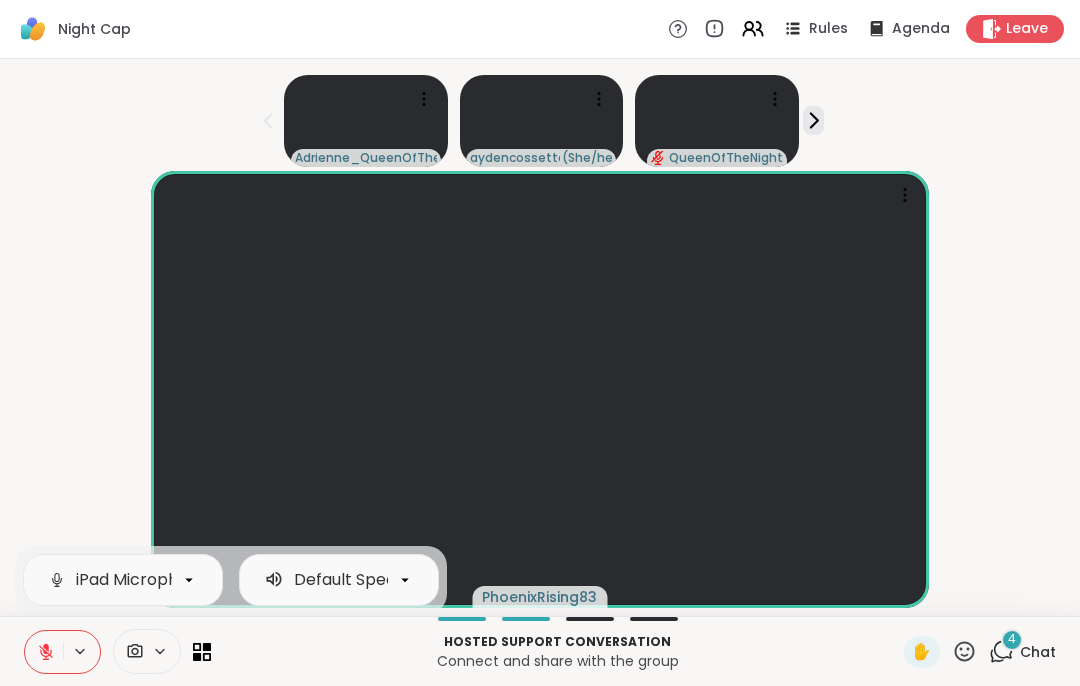 click at bounding box center [44, 652] 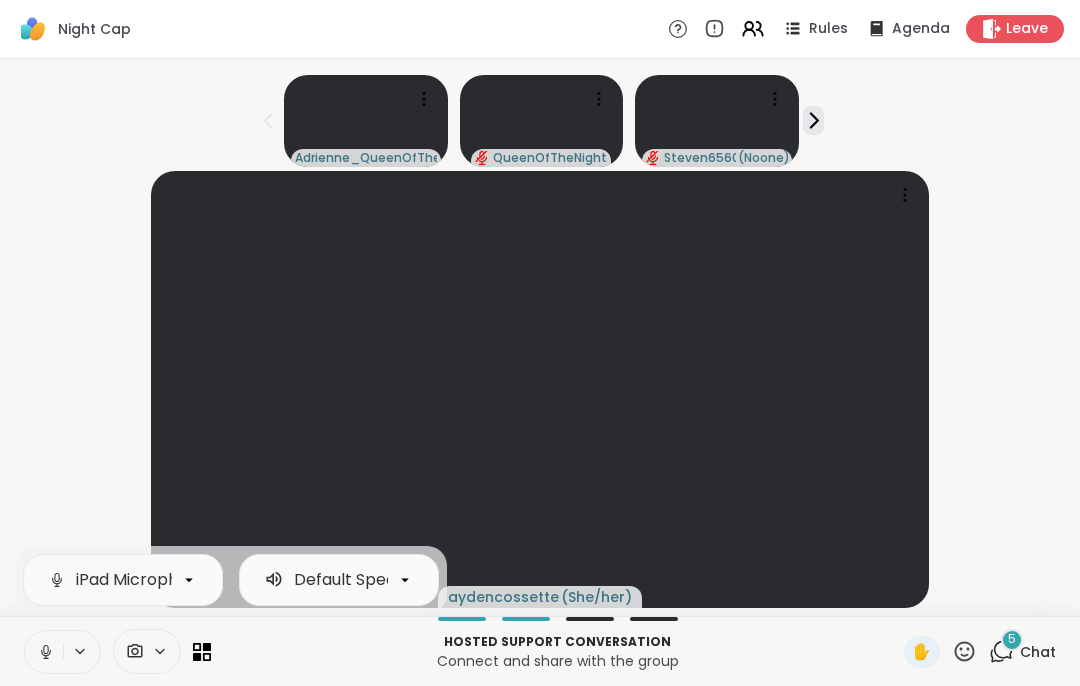click at bounding box center [81, 651] 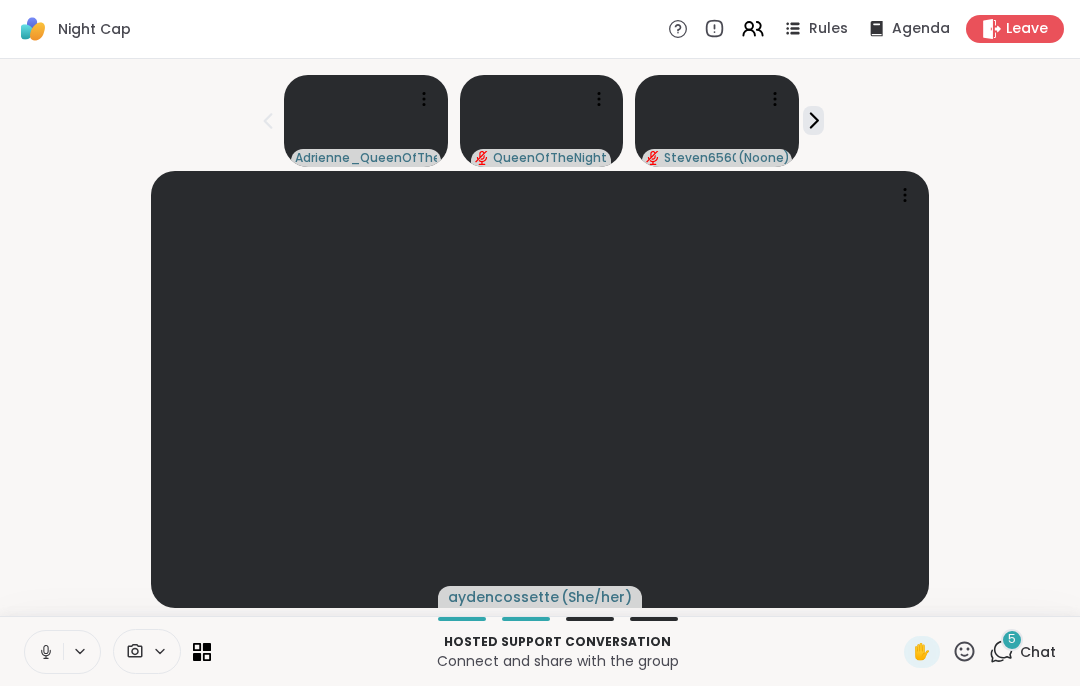 click at bounding box center [44, 652] 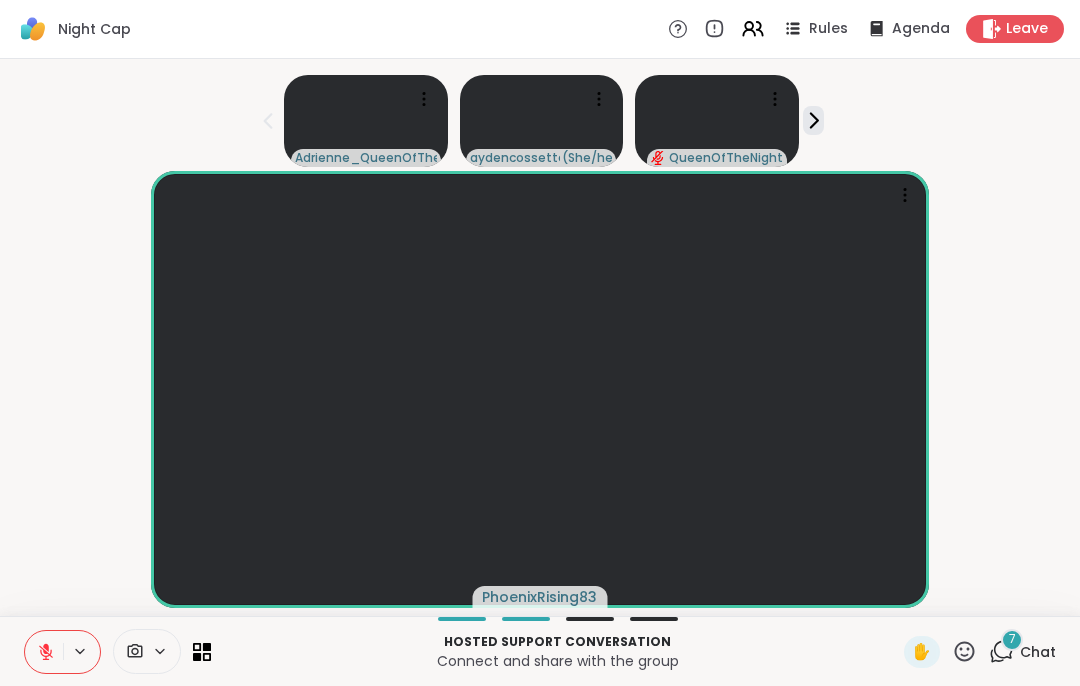 click 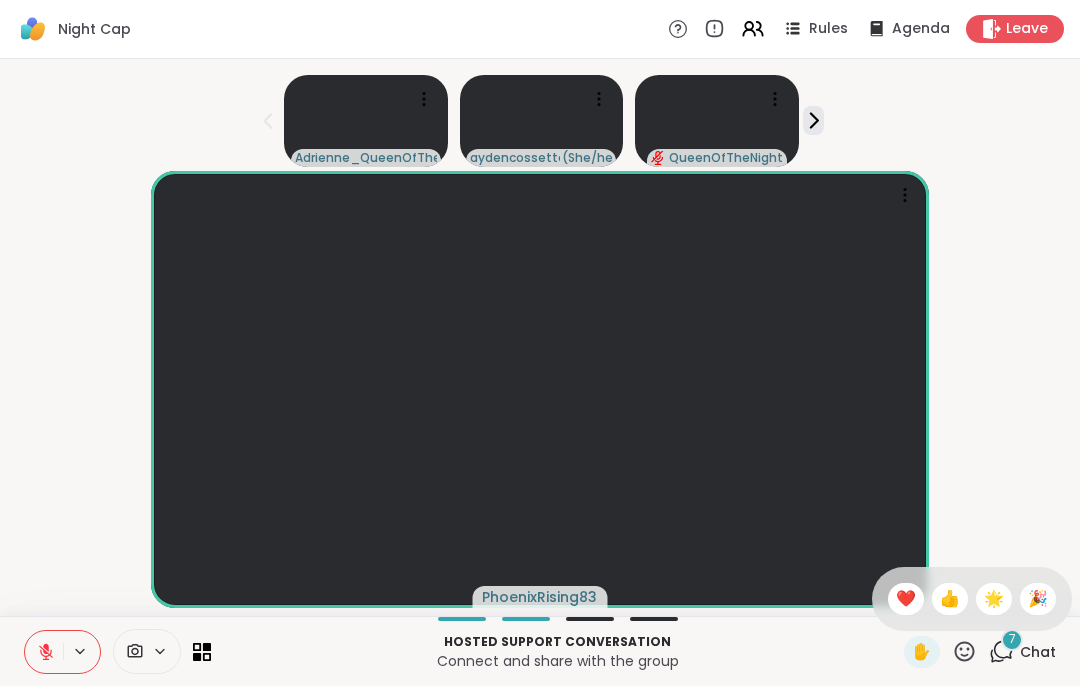 click on "❤️" at bounding box center (906, 599) 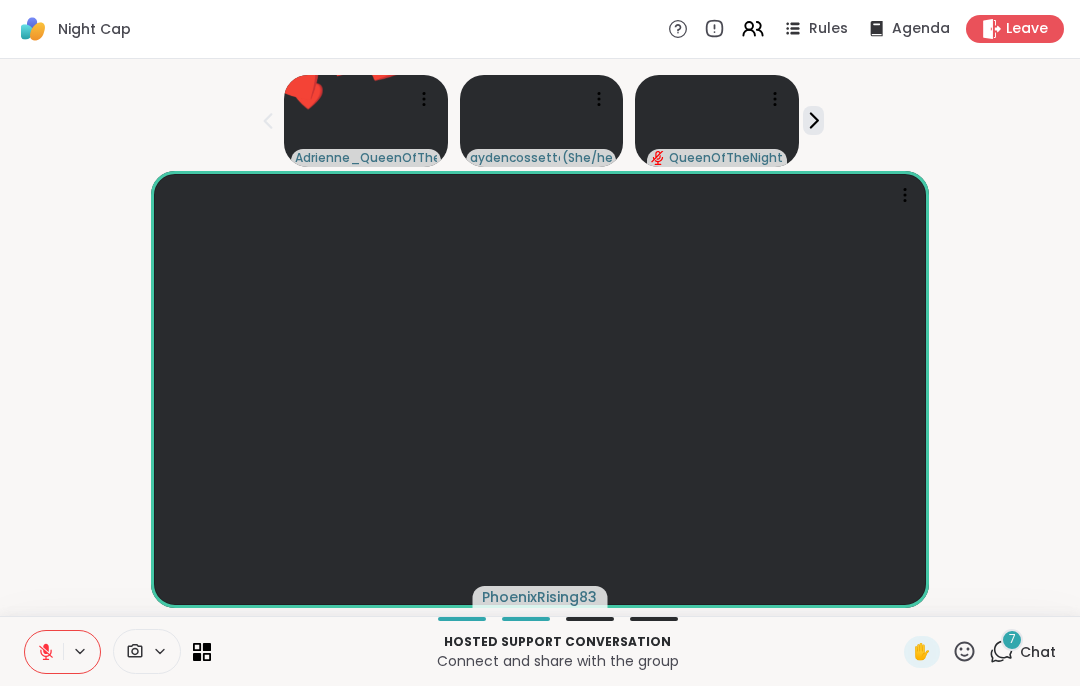 click on "Chat" at bounding box center (1038, 652) 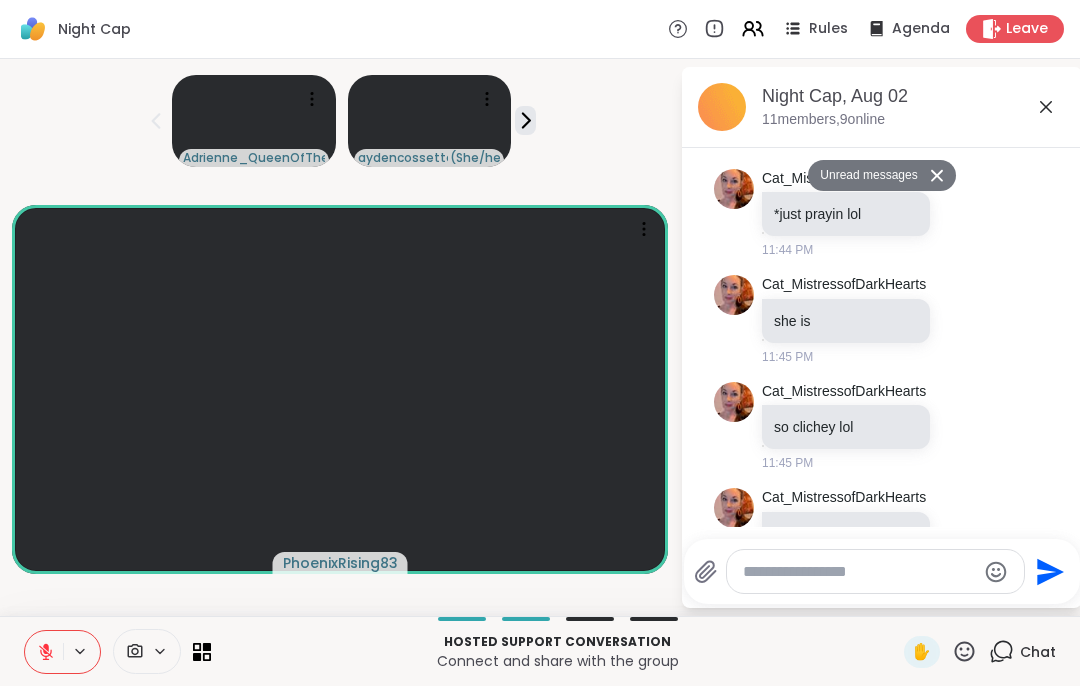 scroll, scrollTop: 1272, scrollLeft: 0, axis: vertical 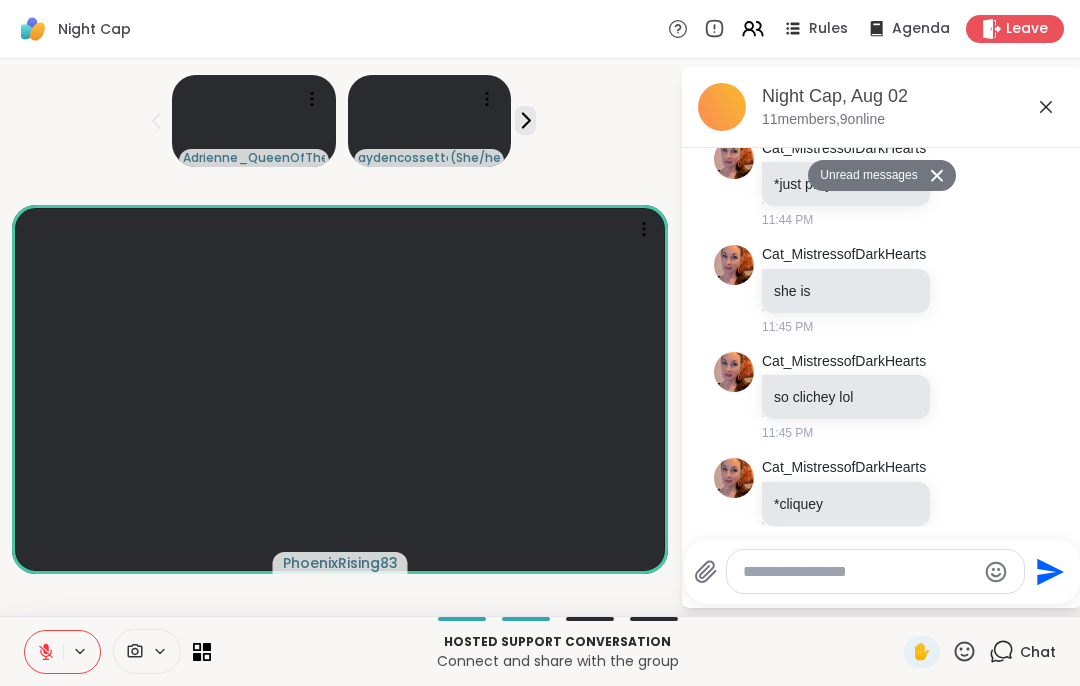 click 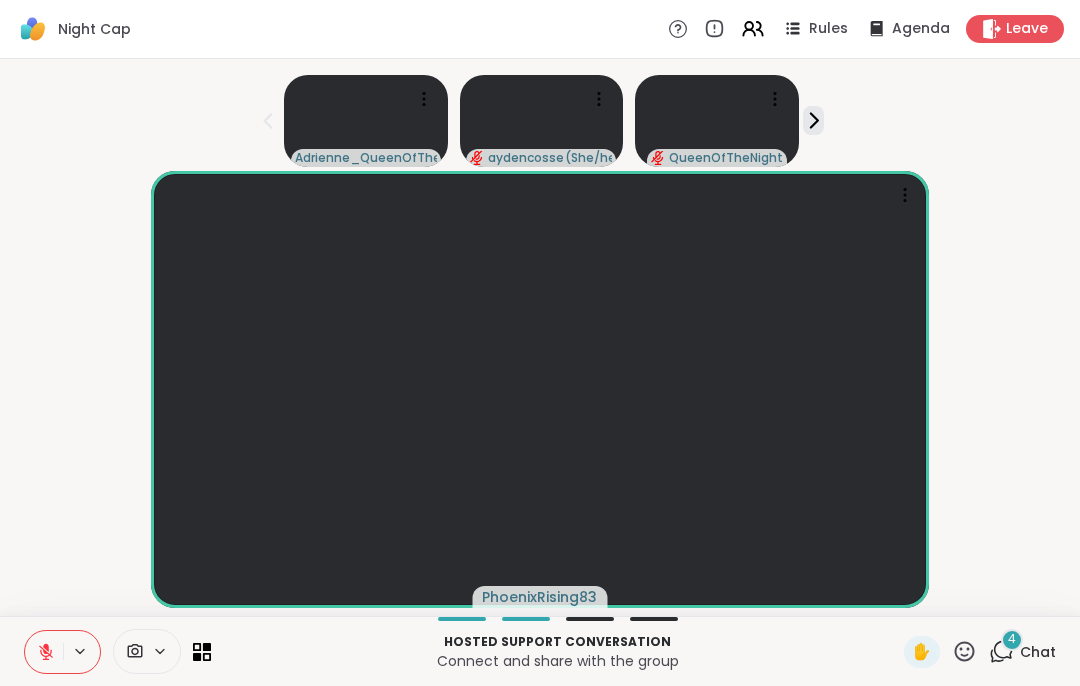 click 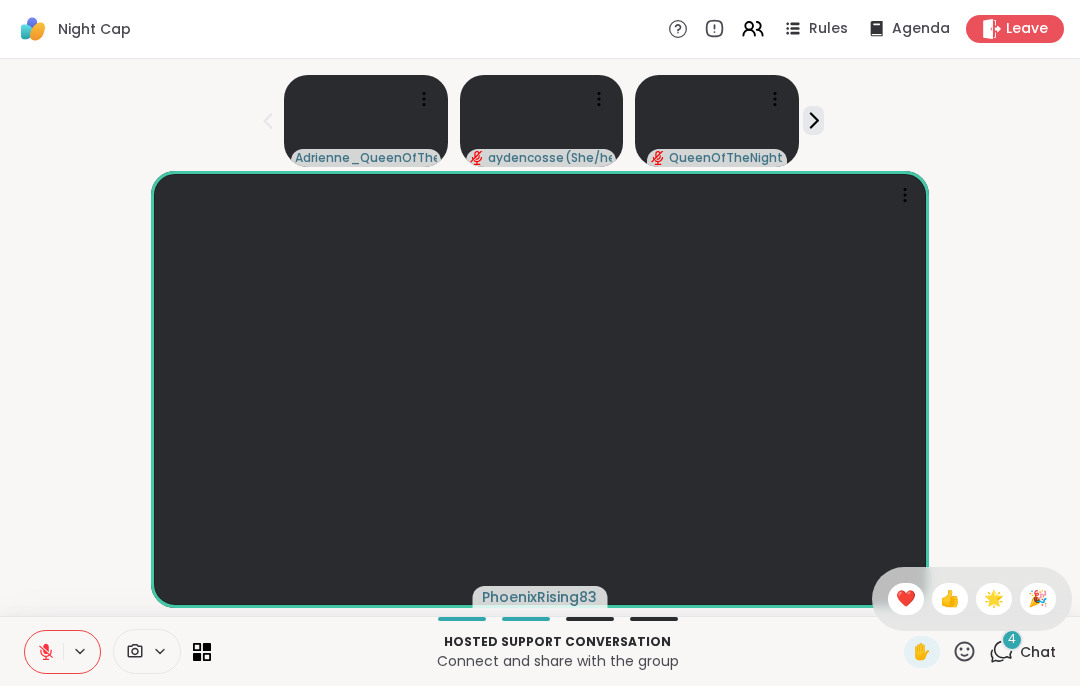 click on "❤️" at bounding box center [906, 599] 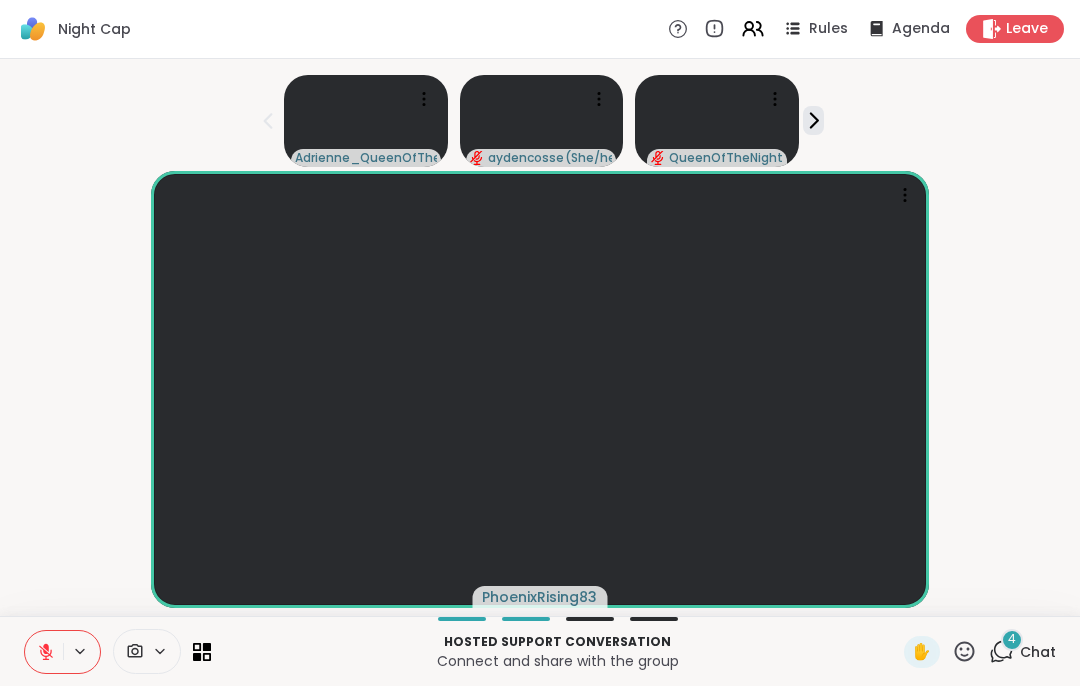 click at bounding box center [44, 652] 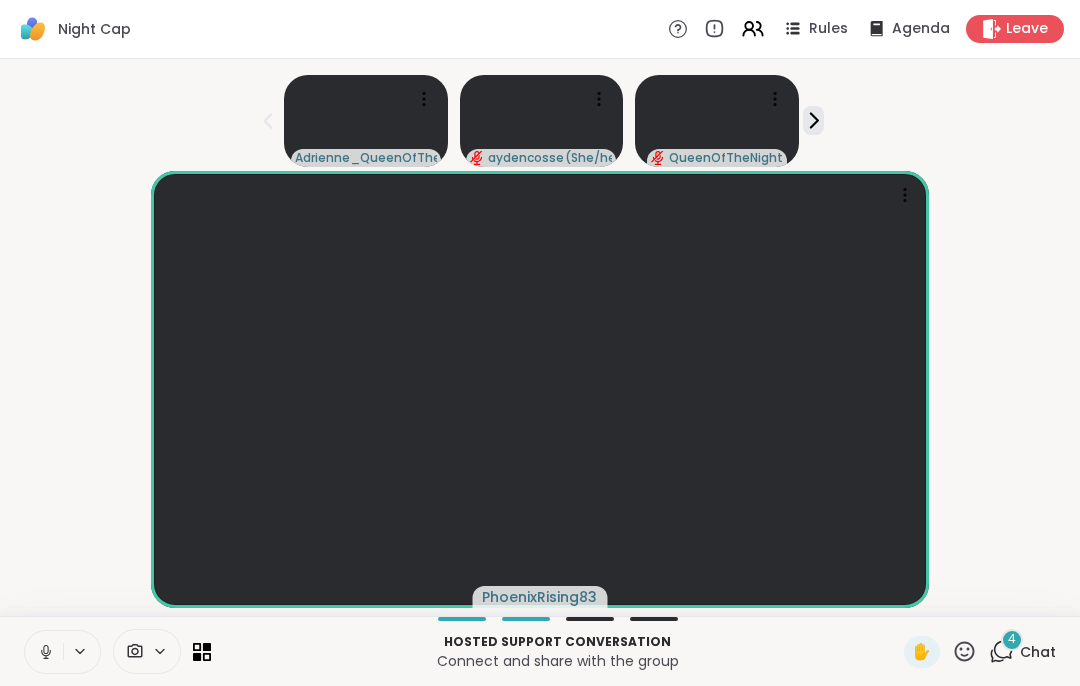 click at bounding box center [44, 652] 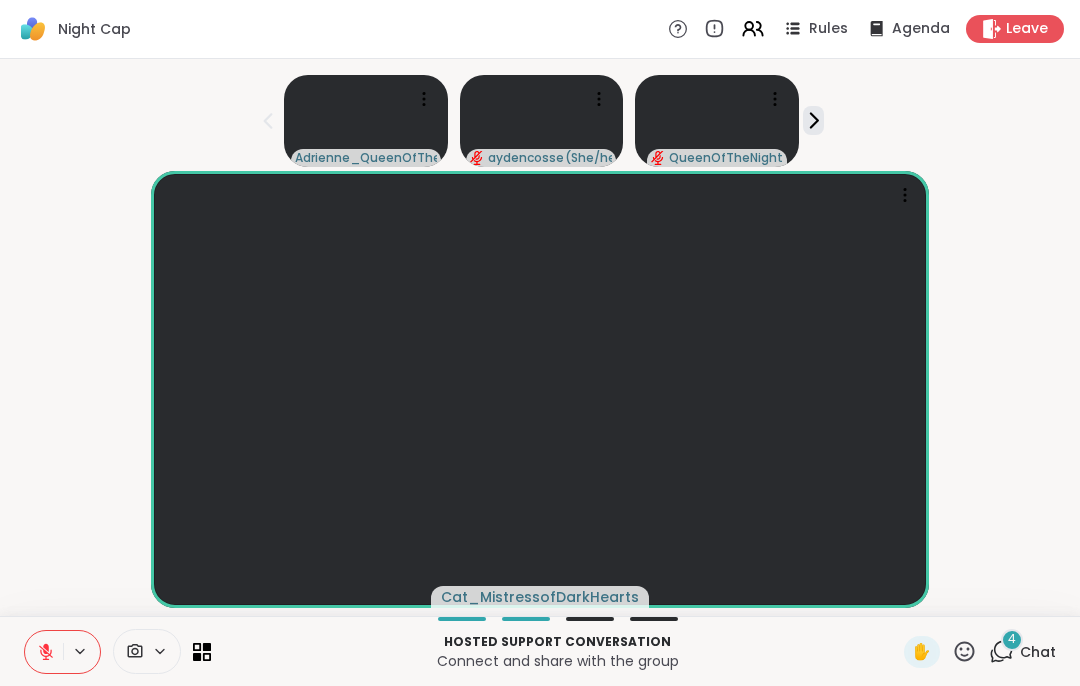 click 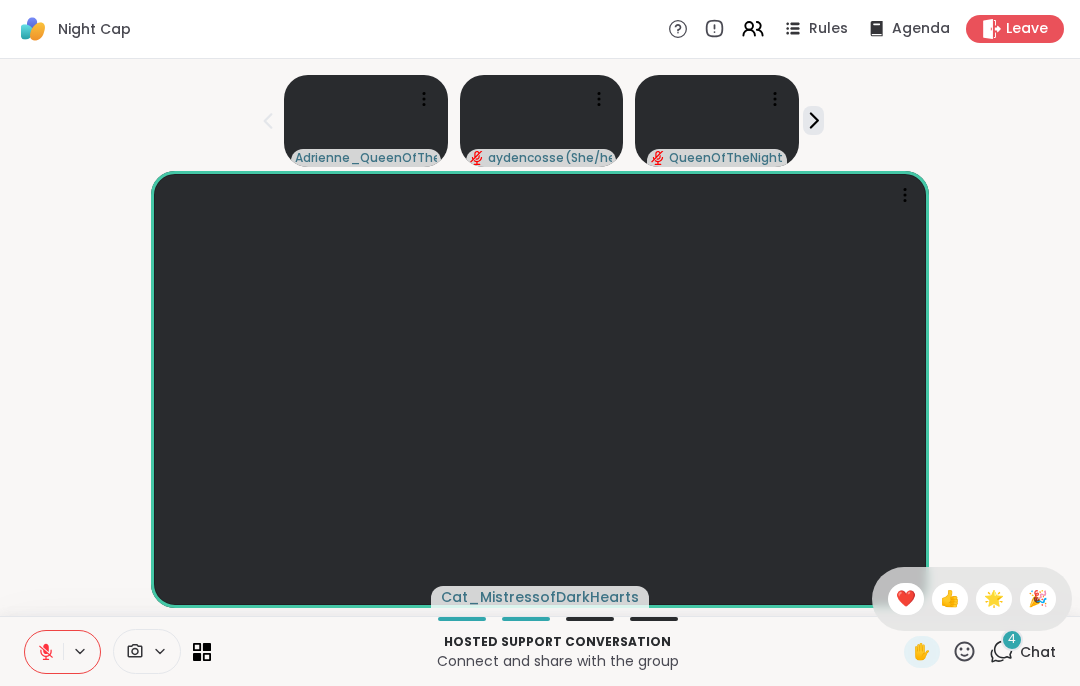 click on "❤️" at bounding box center (906, 599) 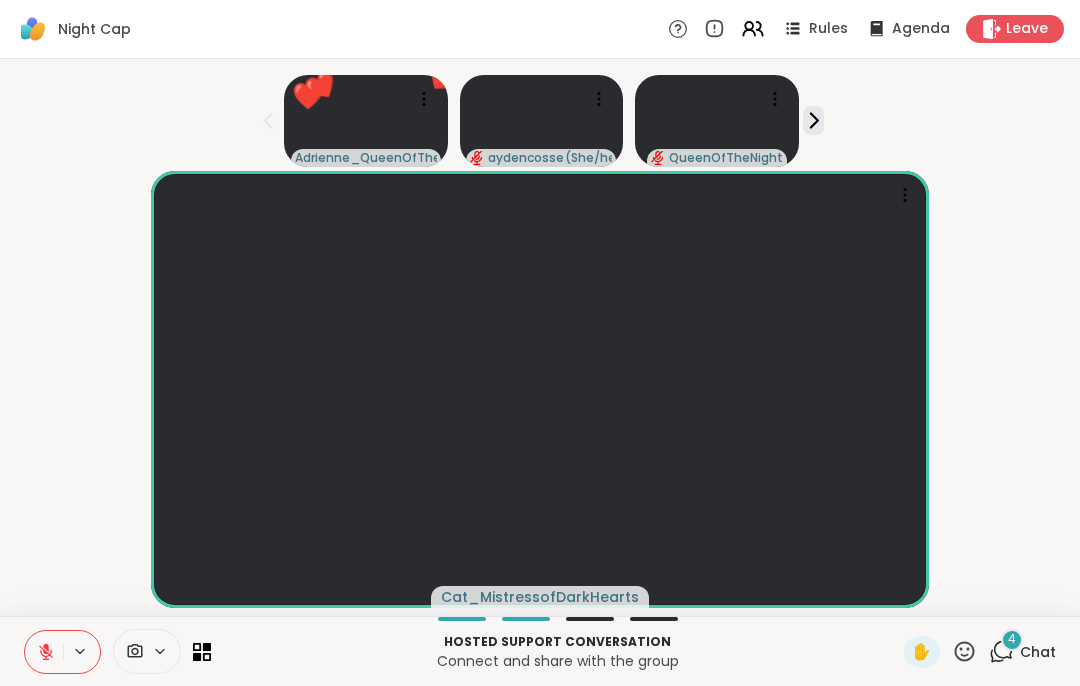click on "Chat" at bounding box center [1038, 652] 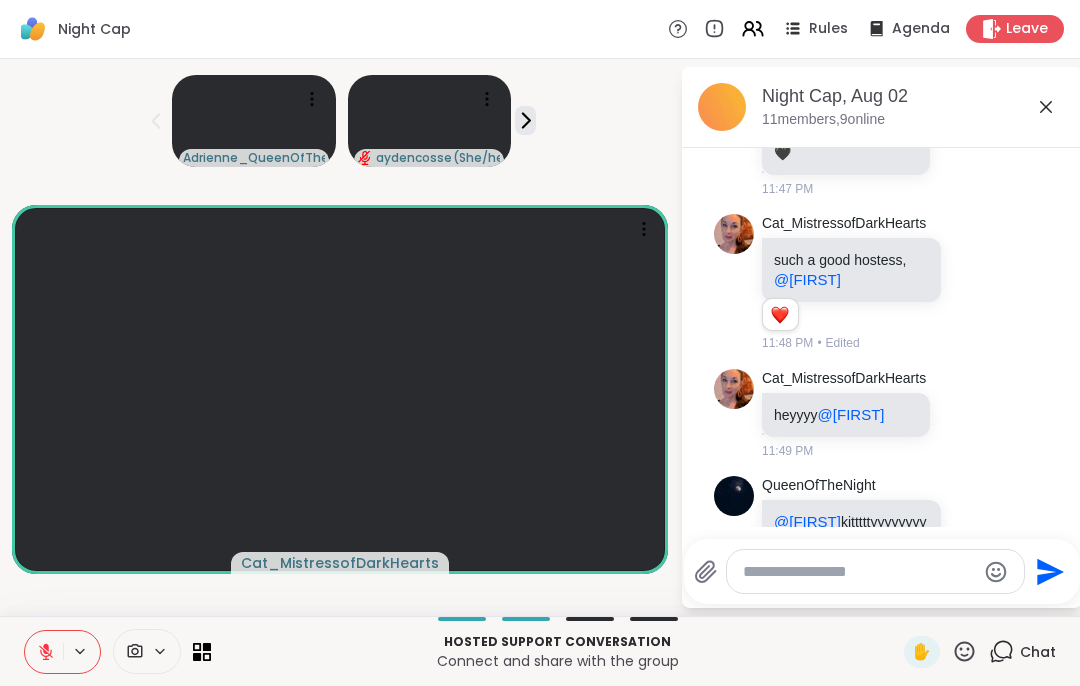 scroll, scrollTop: 1840, scrollLeft: 0, axis: vertical 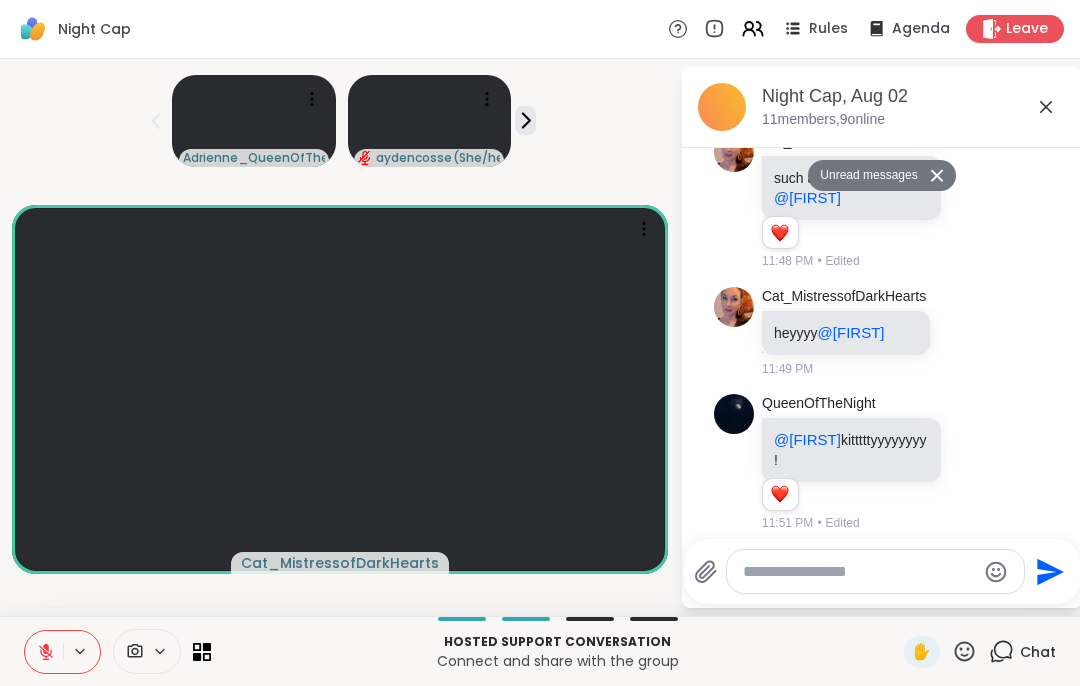 click at bounding box center (875, 571) 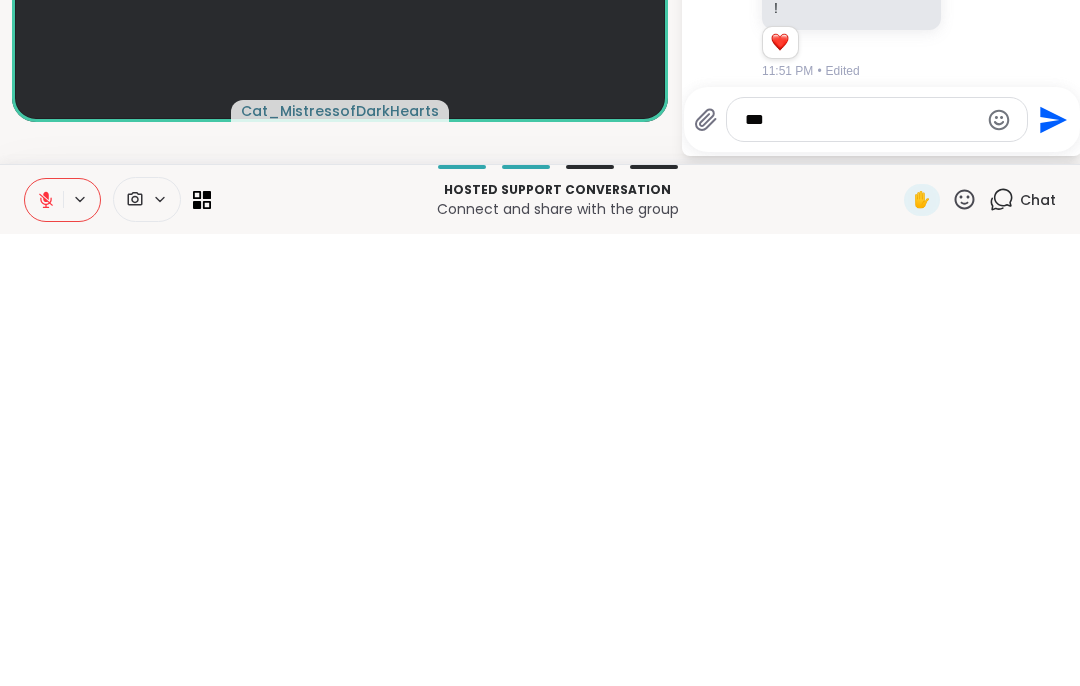 type on "***" 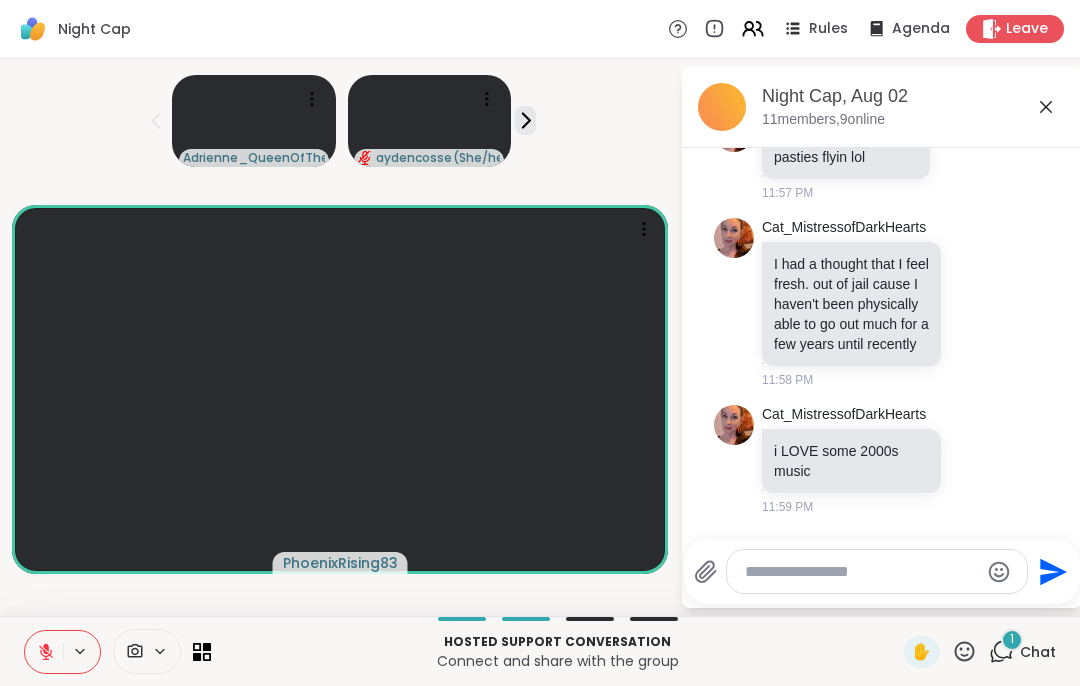 scroll, scrollTop: 2669, scrollLeft: 0, axis: vertical 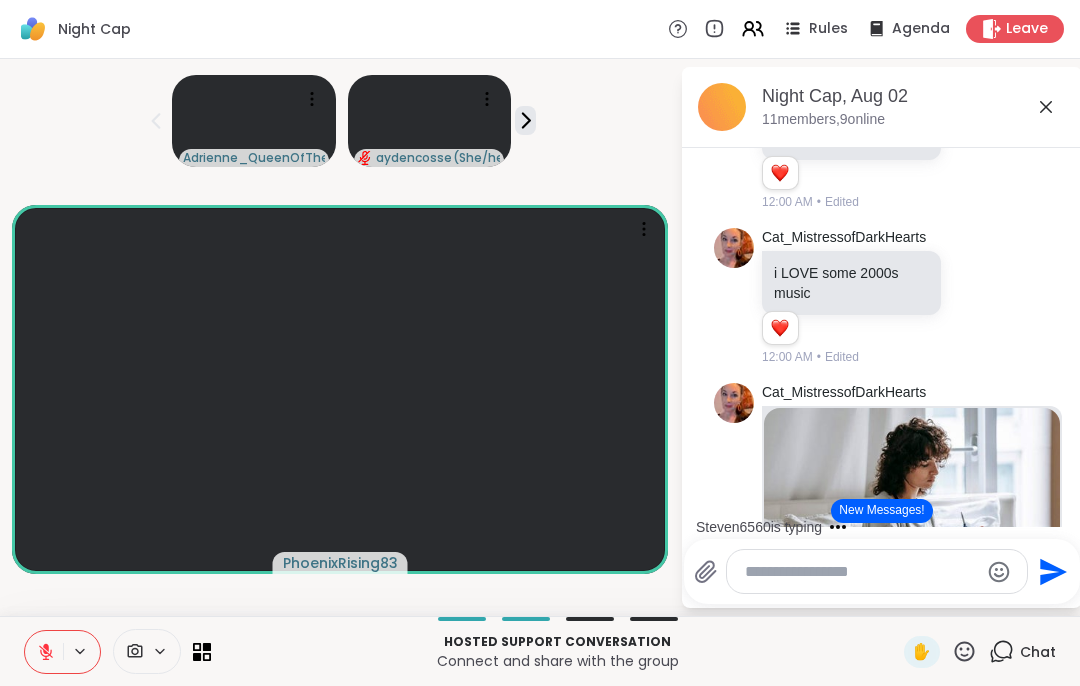 click on "Hosted support conversation" at bounding box center (557, 642) 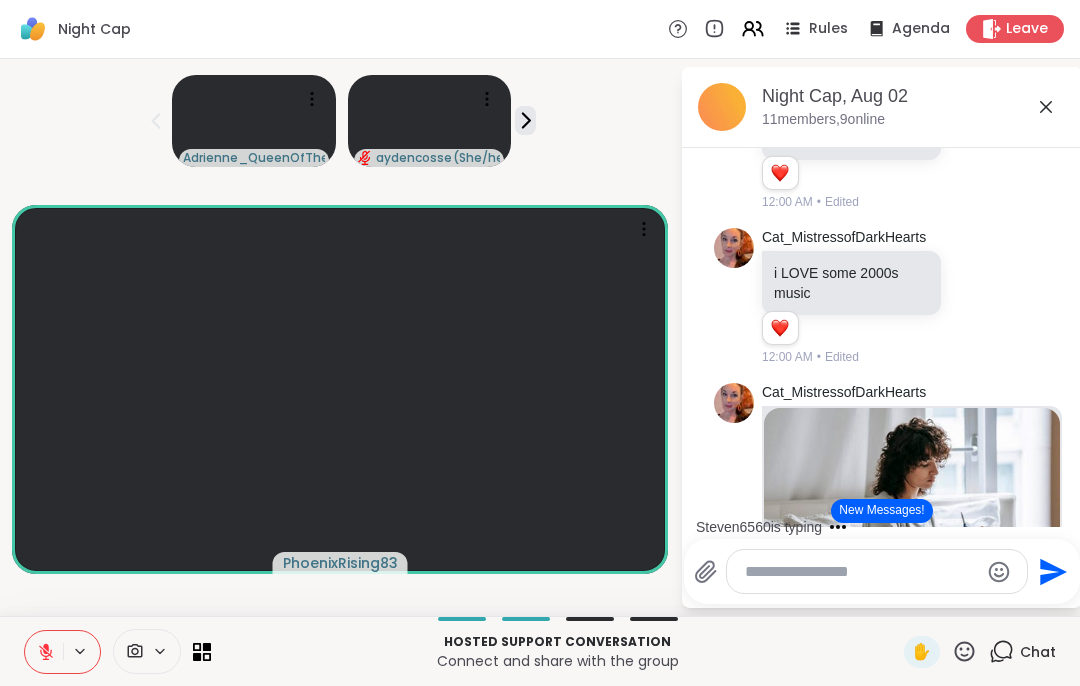 click 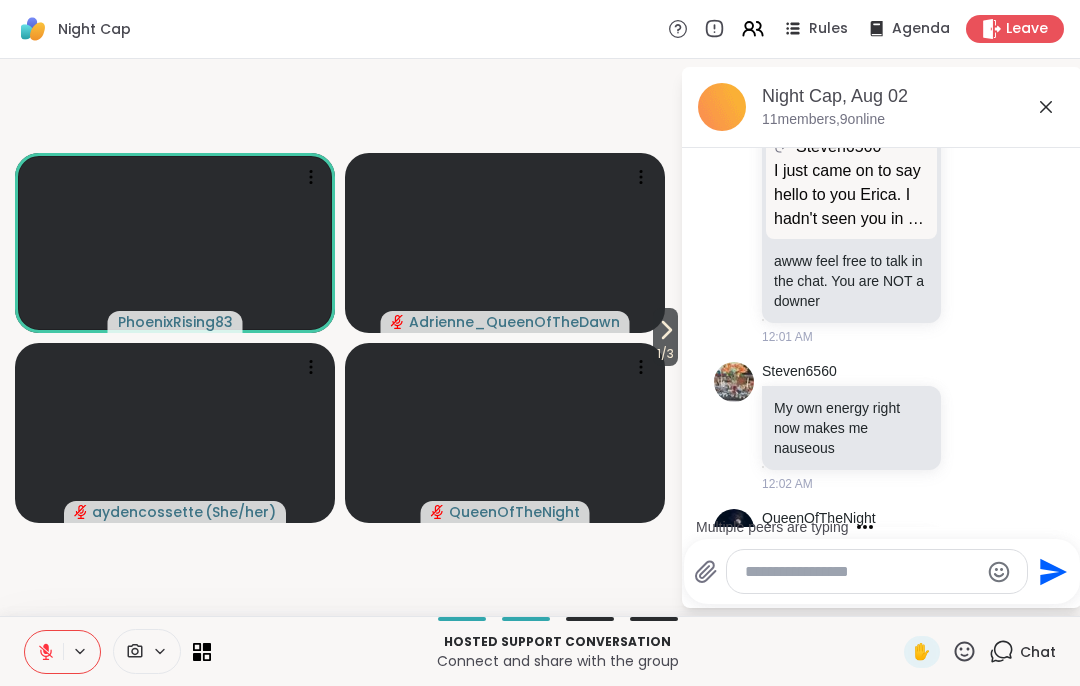 scroll, scrollTop: 3961, scrollLeft: 0, axis: vertical 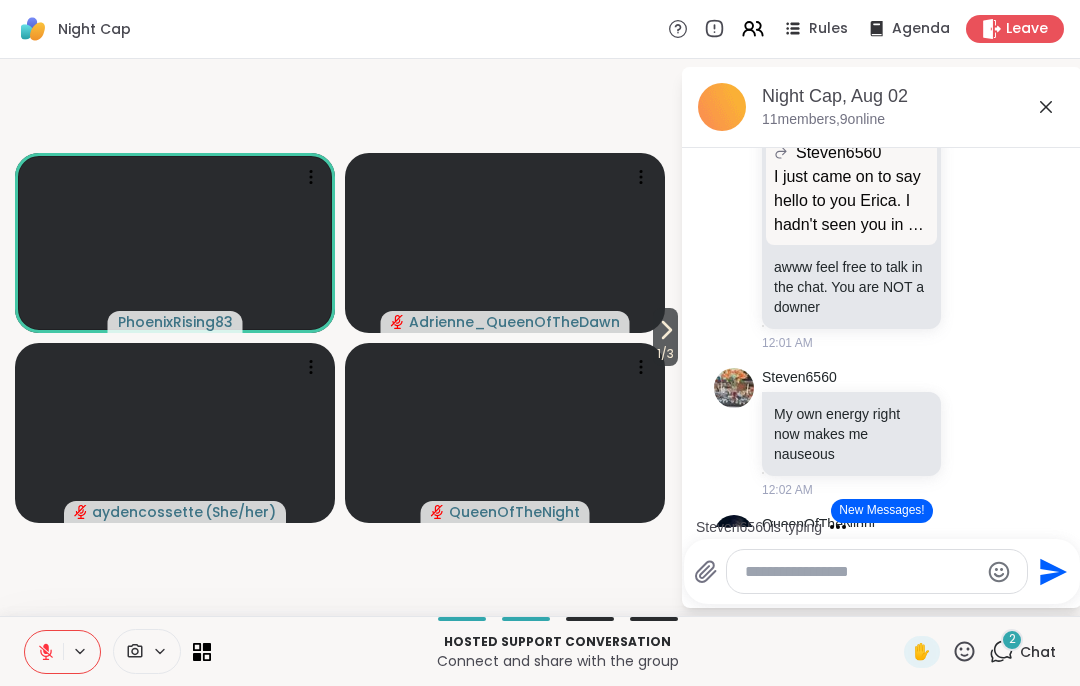 click 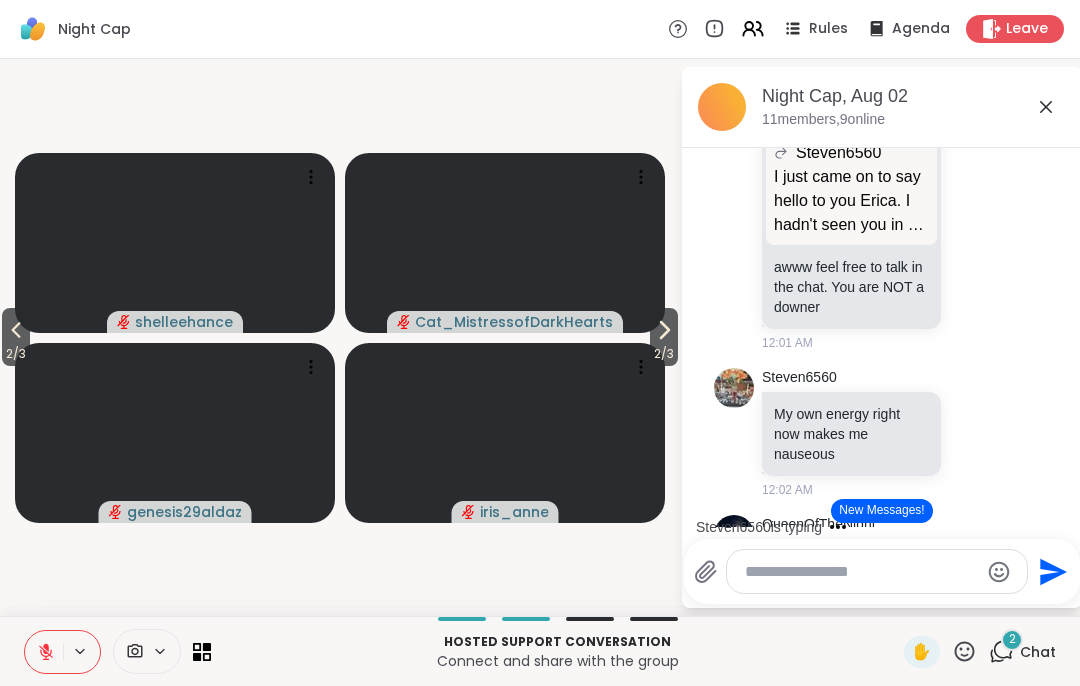 click 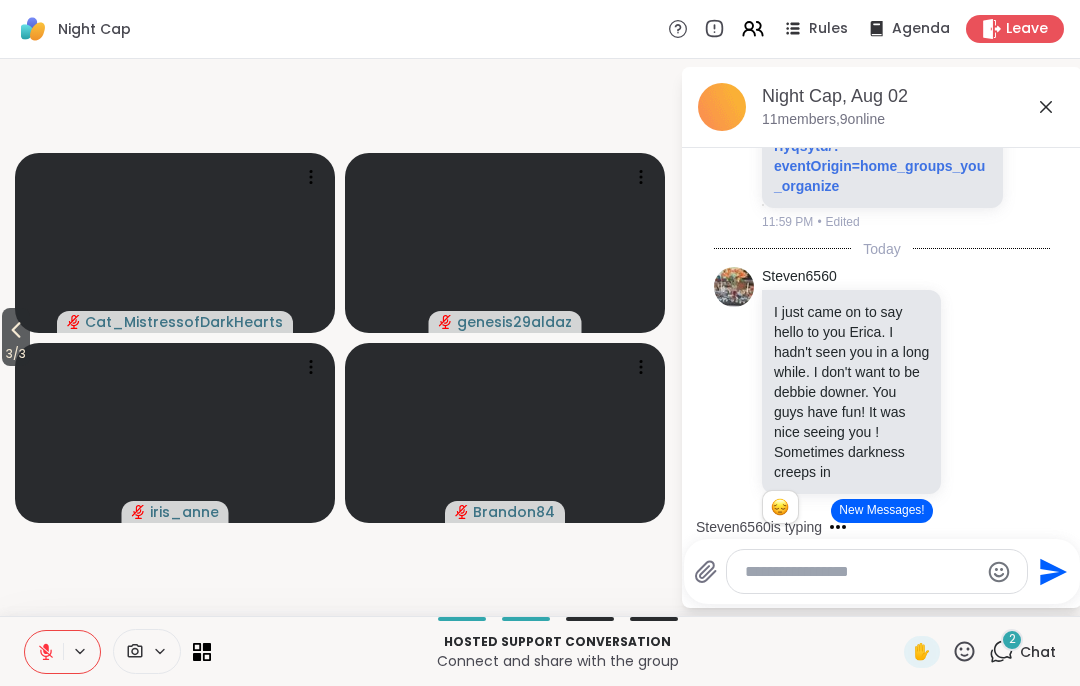 scroll, scrollTop: 3357, scrollLeft: 0, axis: vertical 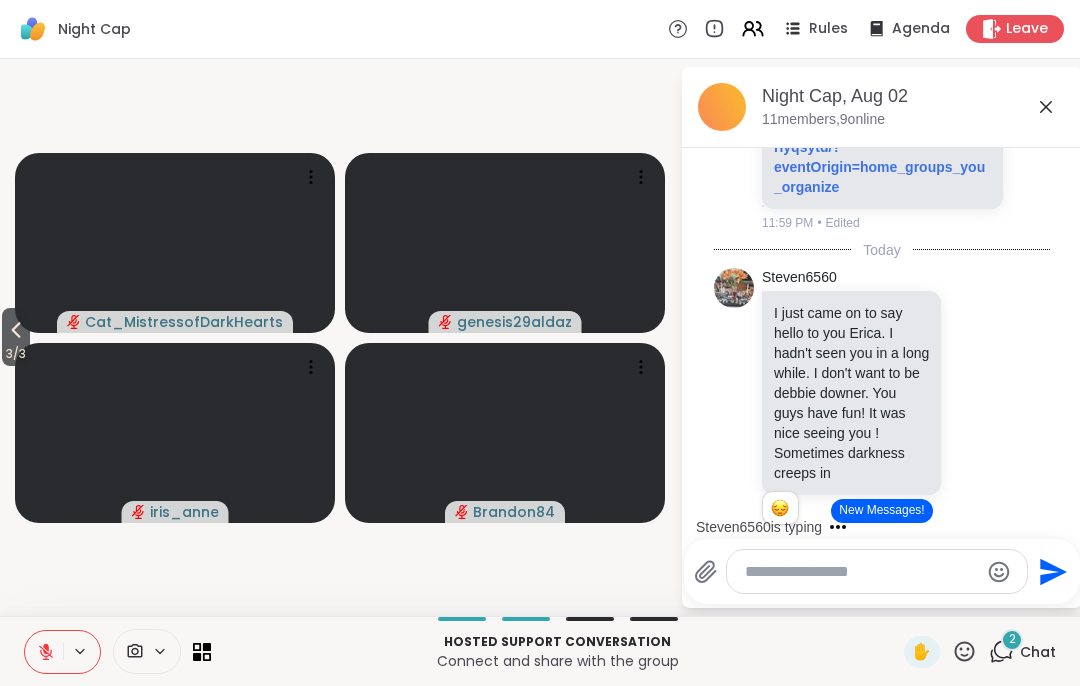 click on "3  /  3" at bounding box center (16, 337) 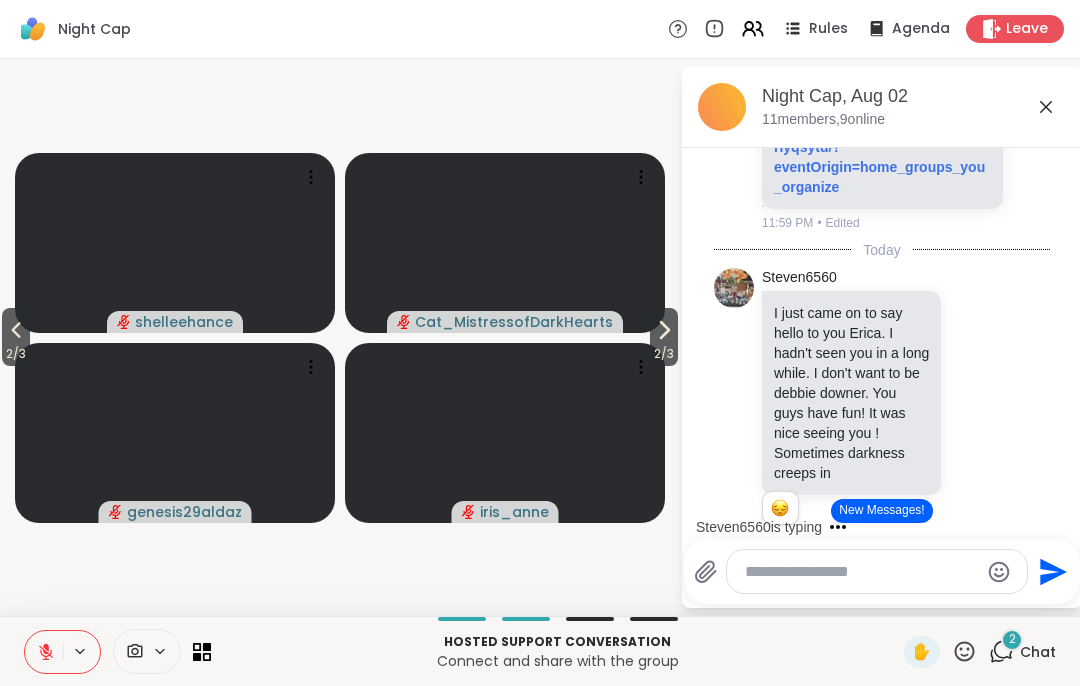 click 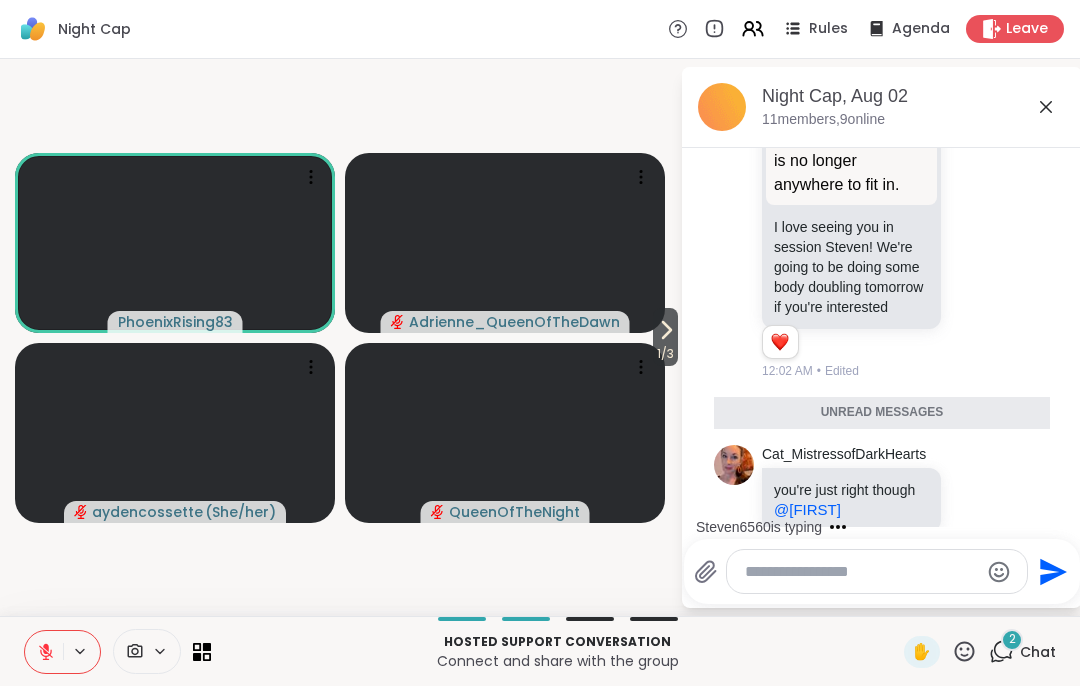 scroll, scrollTop: 4567, scrollLeft: 0, axis: vertical 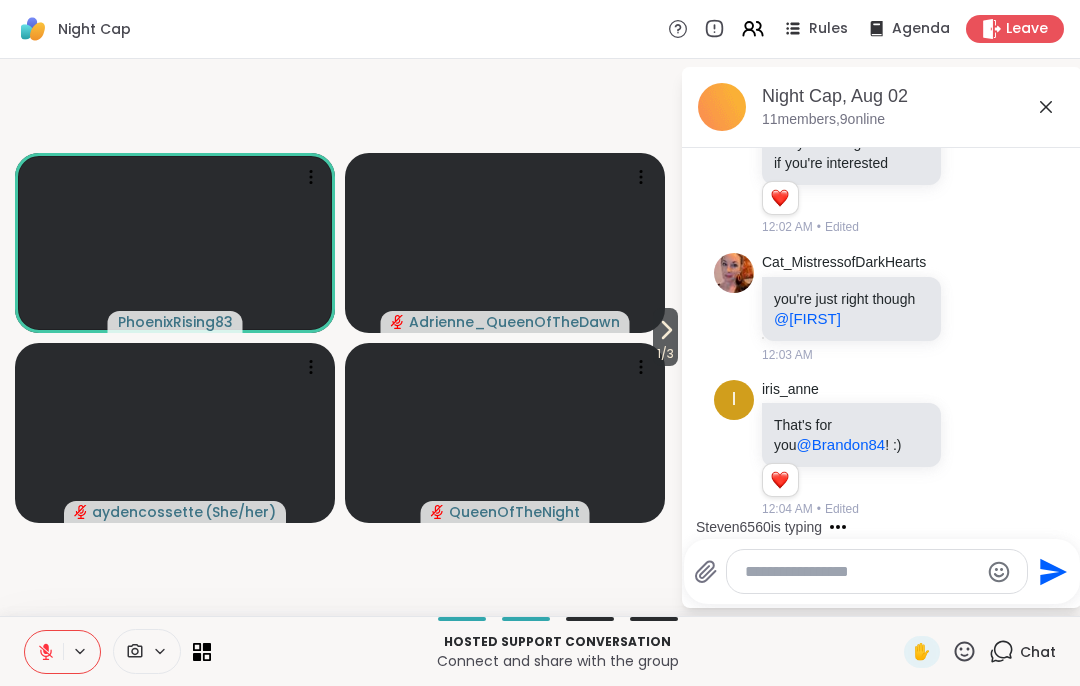 click 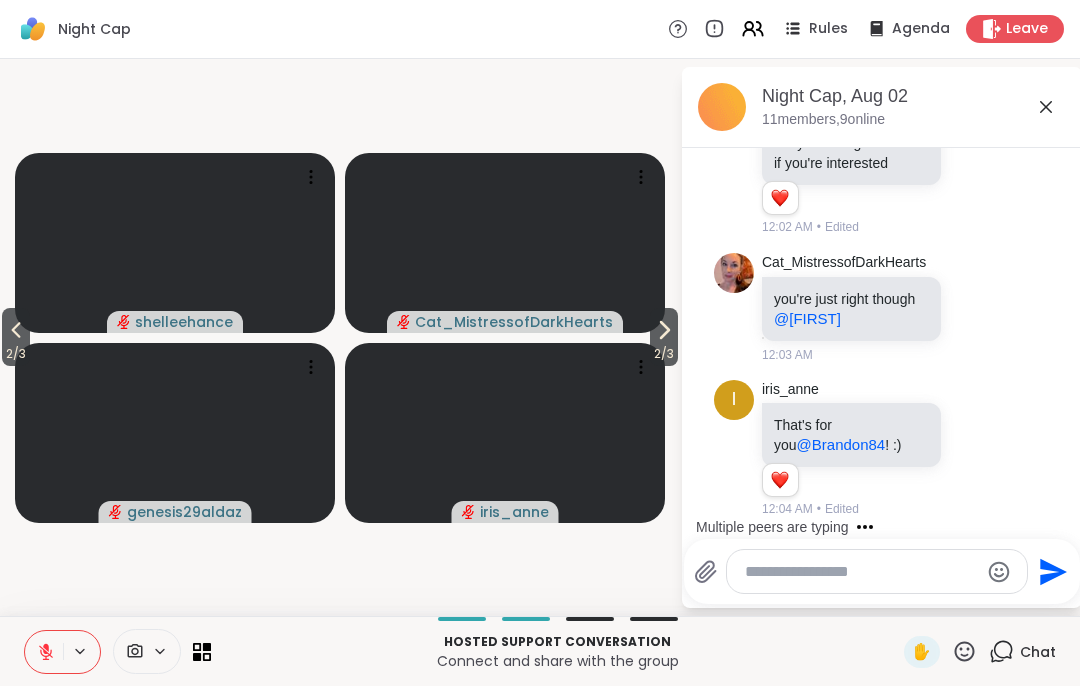click 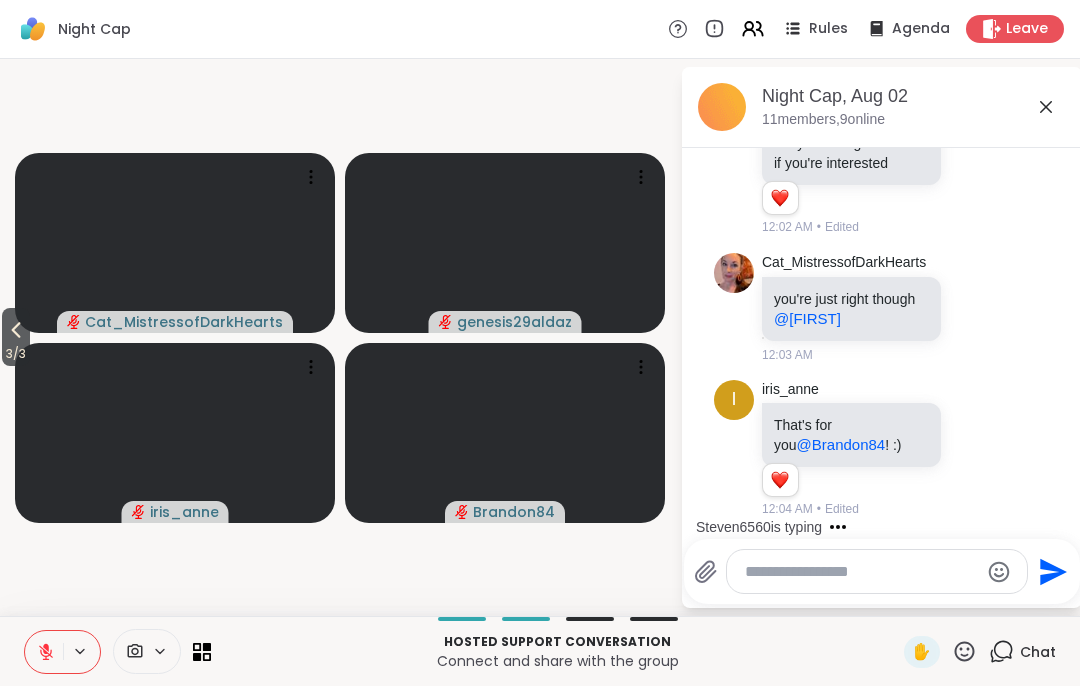 click on "3  /  3" at bounding box center (16, 337) 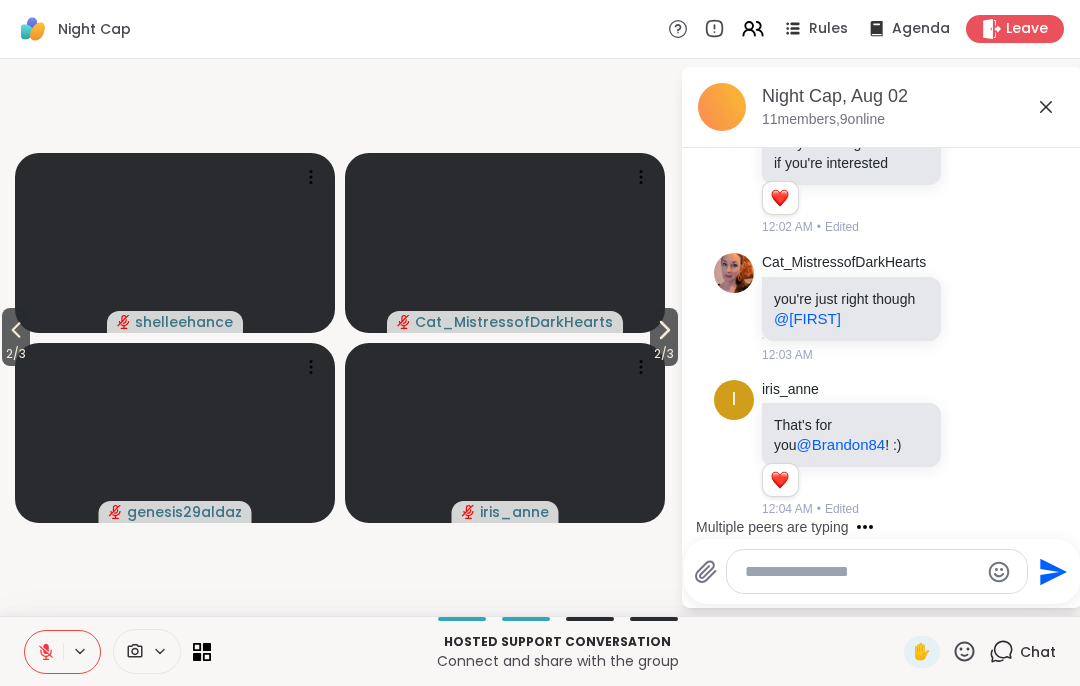 click on "2  /  3" at bounding box center (16, 337) 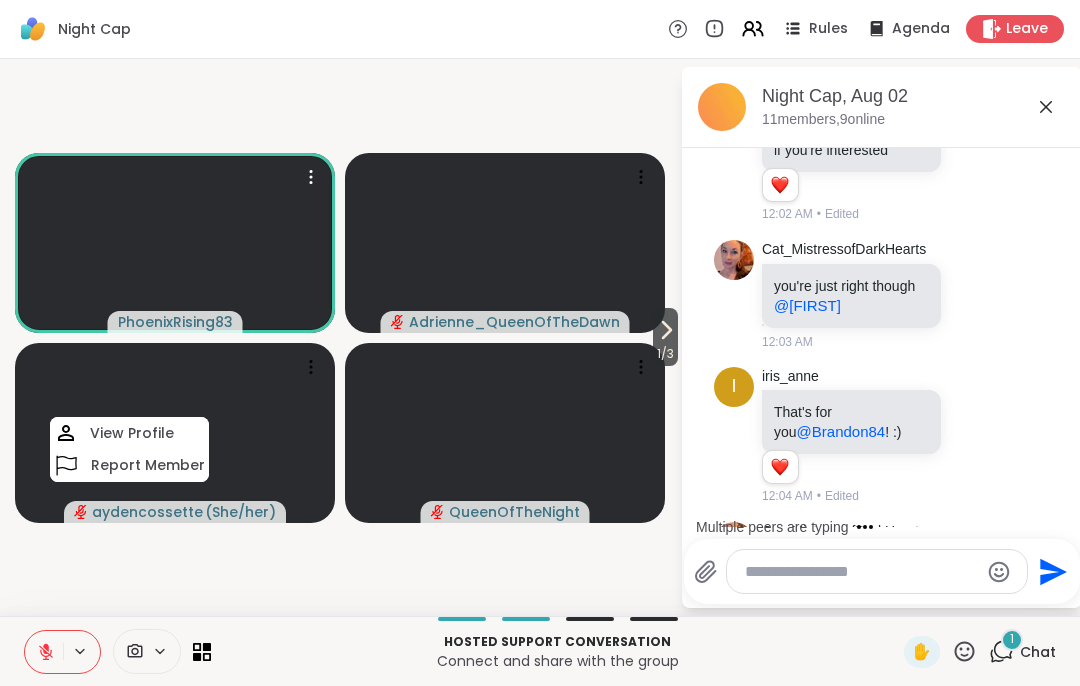 scroll, scrollTop: 4693, scrollLeft: 0, axis: vertical 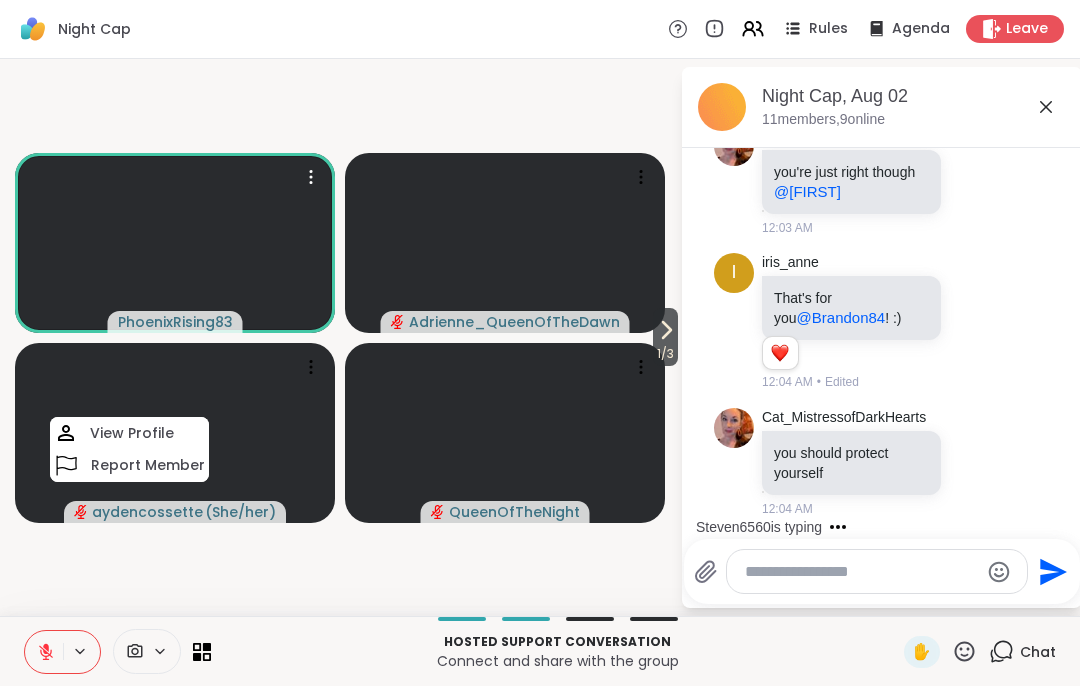 click 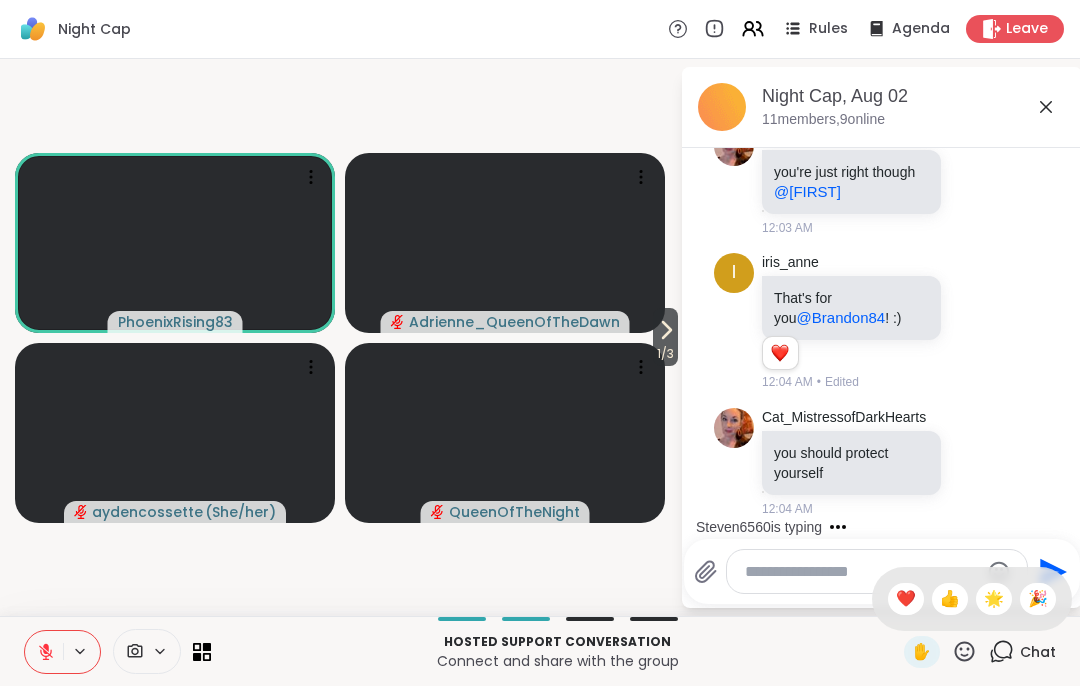 click on "❤️" at bounding box center [906, 599] 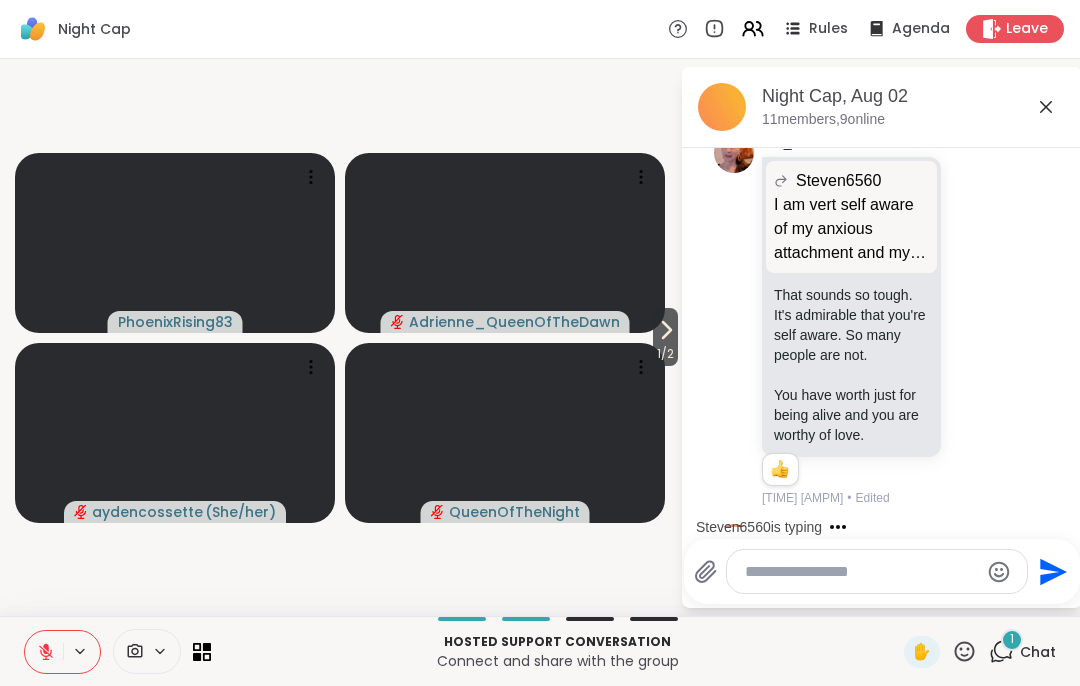scroll, scrollTop: 5635, scrollLeft: 0, axis: vertical 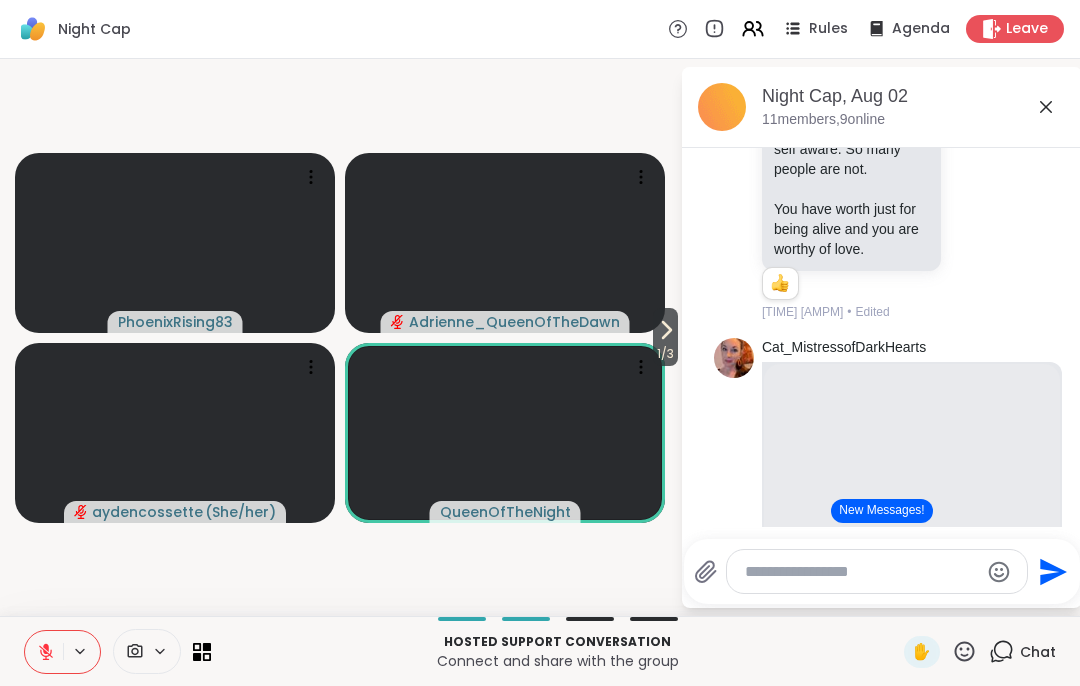 click 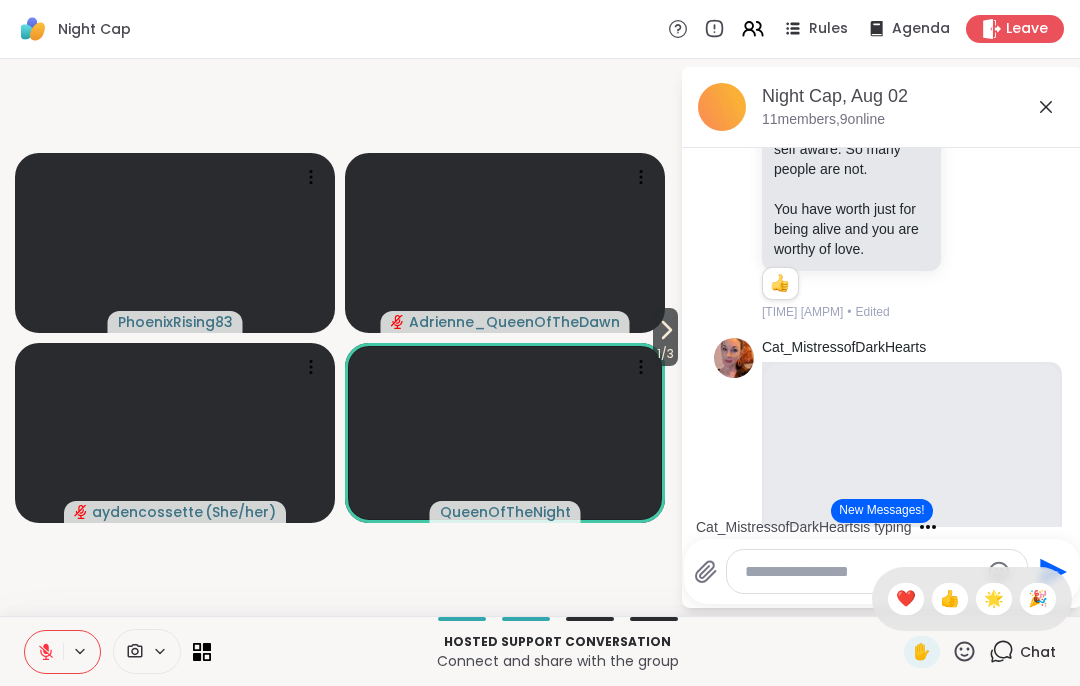 click on "❤️" at bounding box center (906, 599) 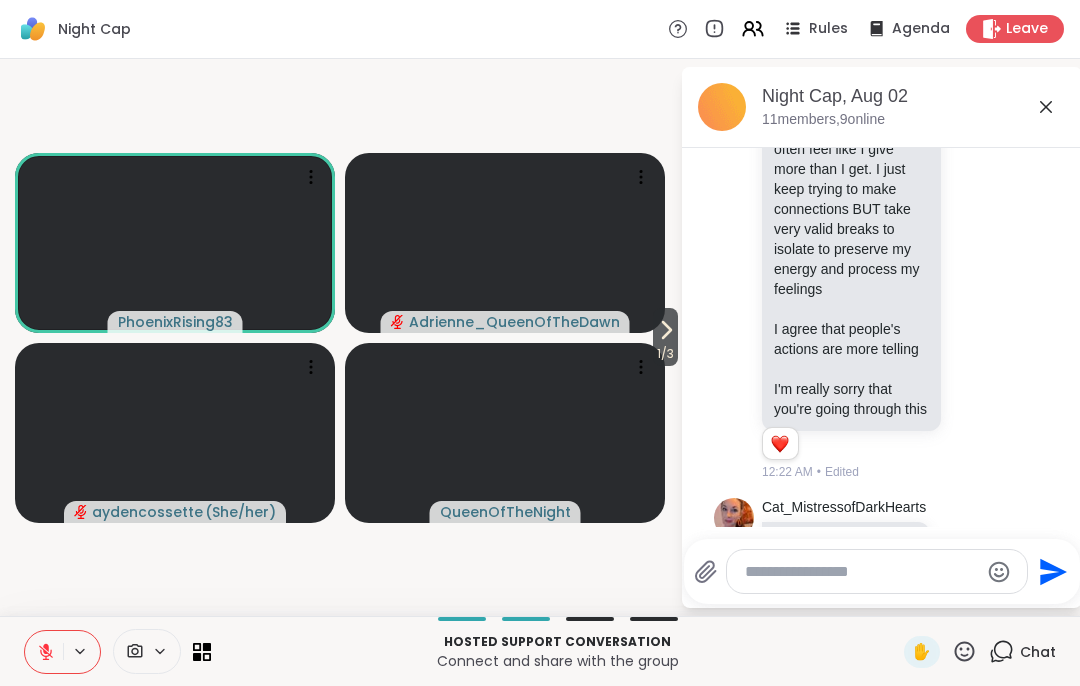 scroll, scrollTop: 7137, scrollLeft: 0, axis: vertical 